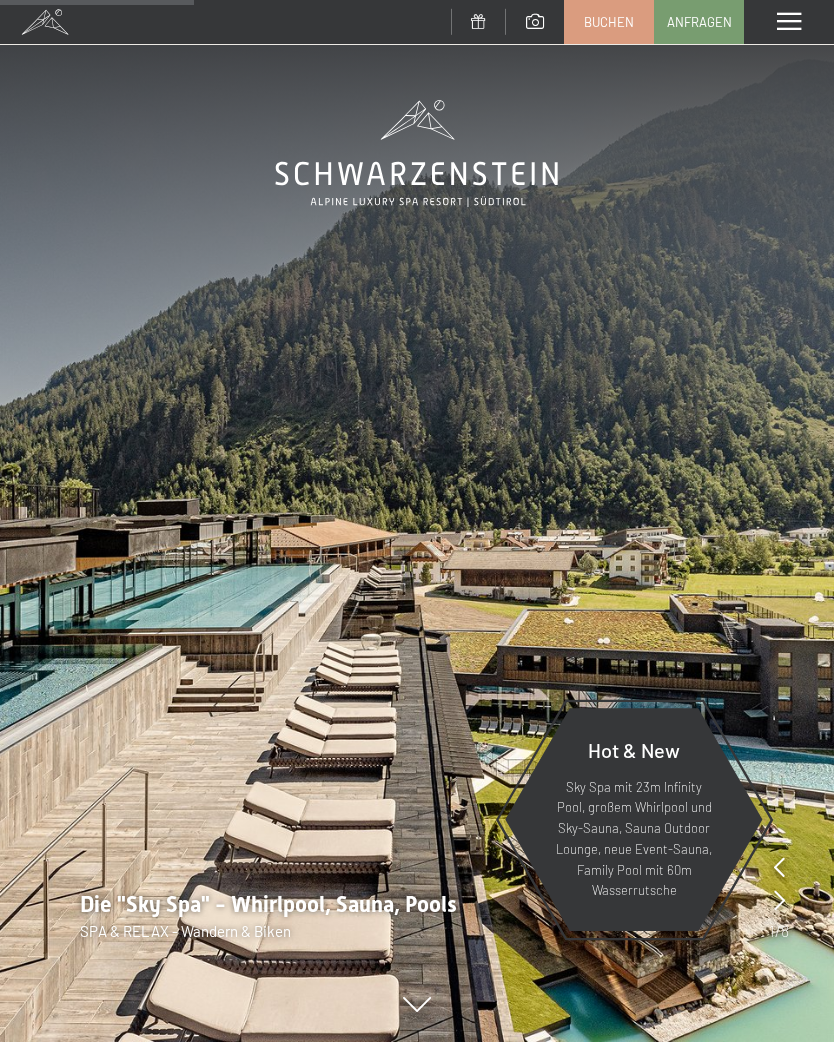 scroll, scrollTop: 2161, scrollLeft: 0, axis: vertical 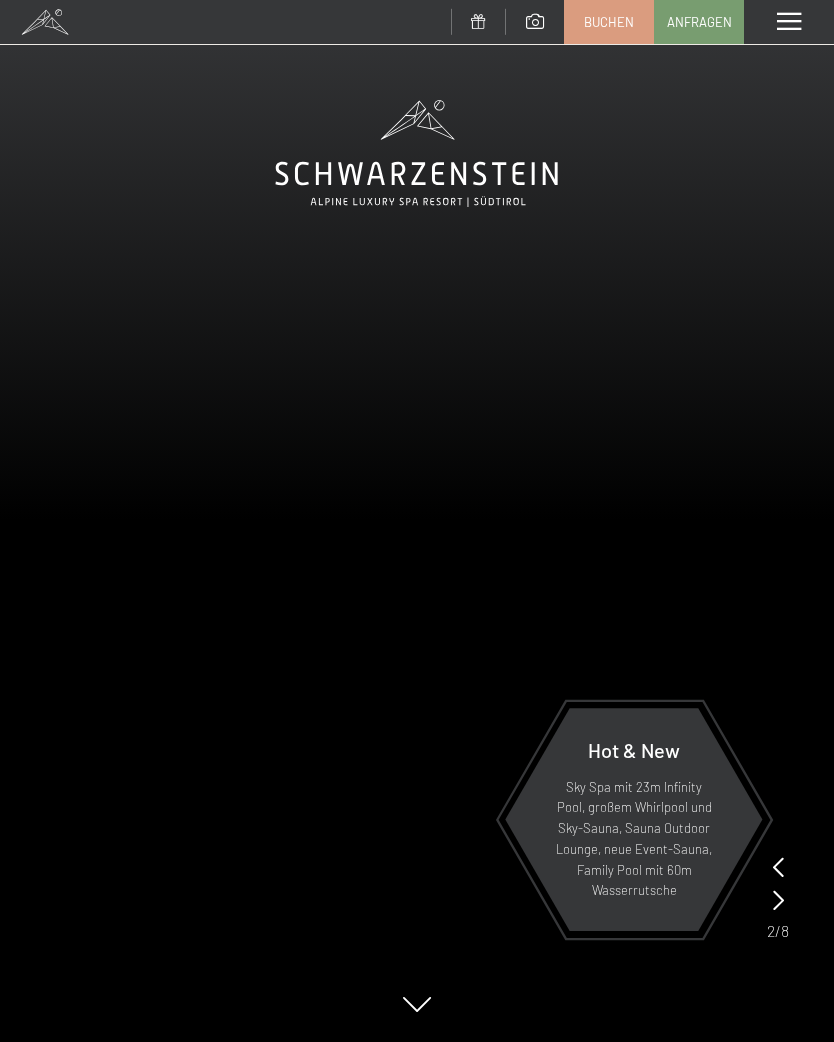 click at bounding box center (417, 521) 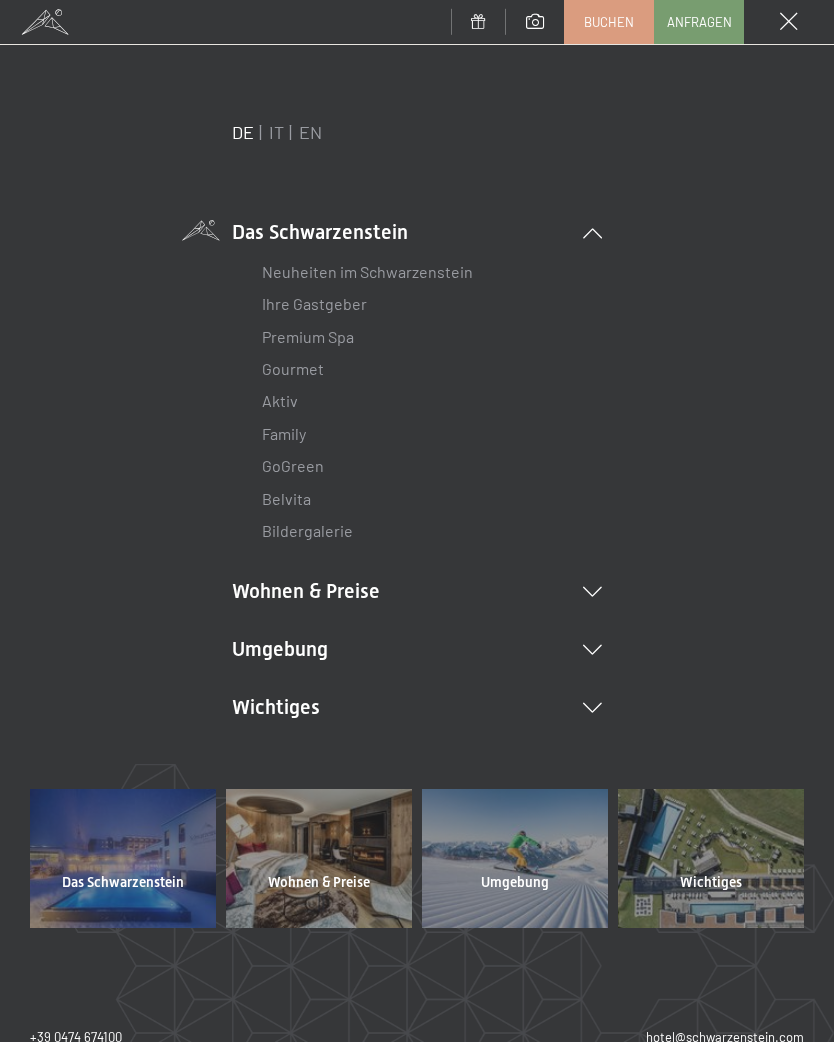 click on "Wohnen & Preise           Inklusivleistungen         Zimmer & Preise         Liste             Angebote         Liste             Familienpreise         Spa Anwendungen         Treuebonus         Anfrage         Buchung         AGBs - Info         Gutschein         Geschenksidee         App. Luxegg" at bounding box center (417, 591) 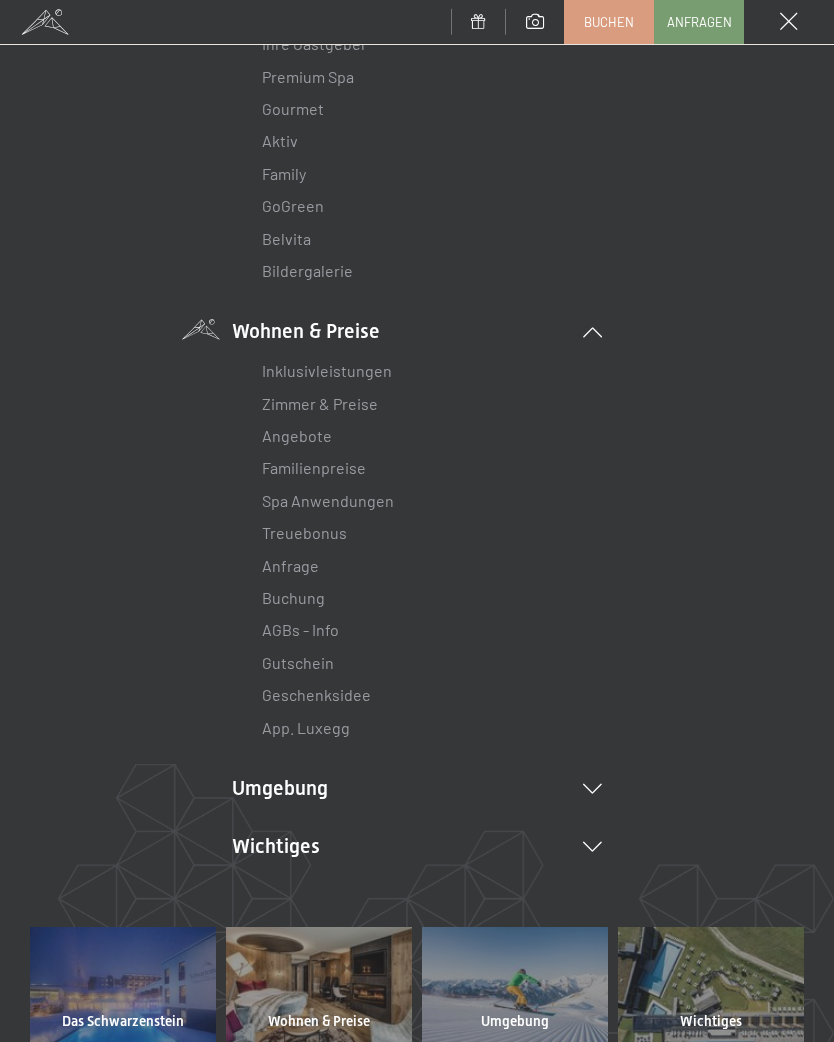 scroll, scrollTop: 314, scrollLeft: 0, axis: vertical 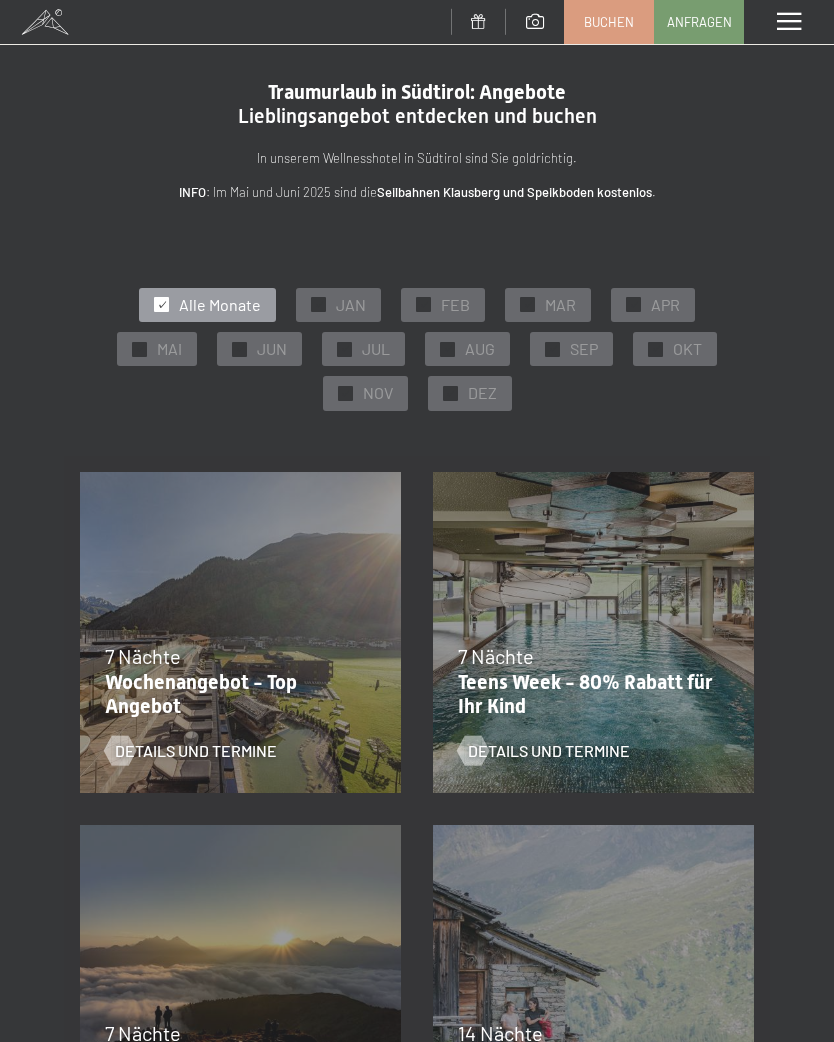 click on "Wochenangebot - Top Angebot" at bounding box center (235, 694) 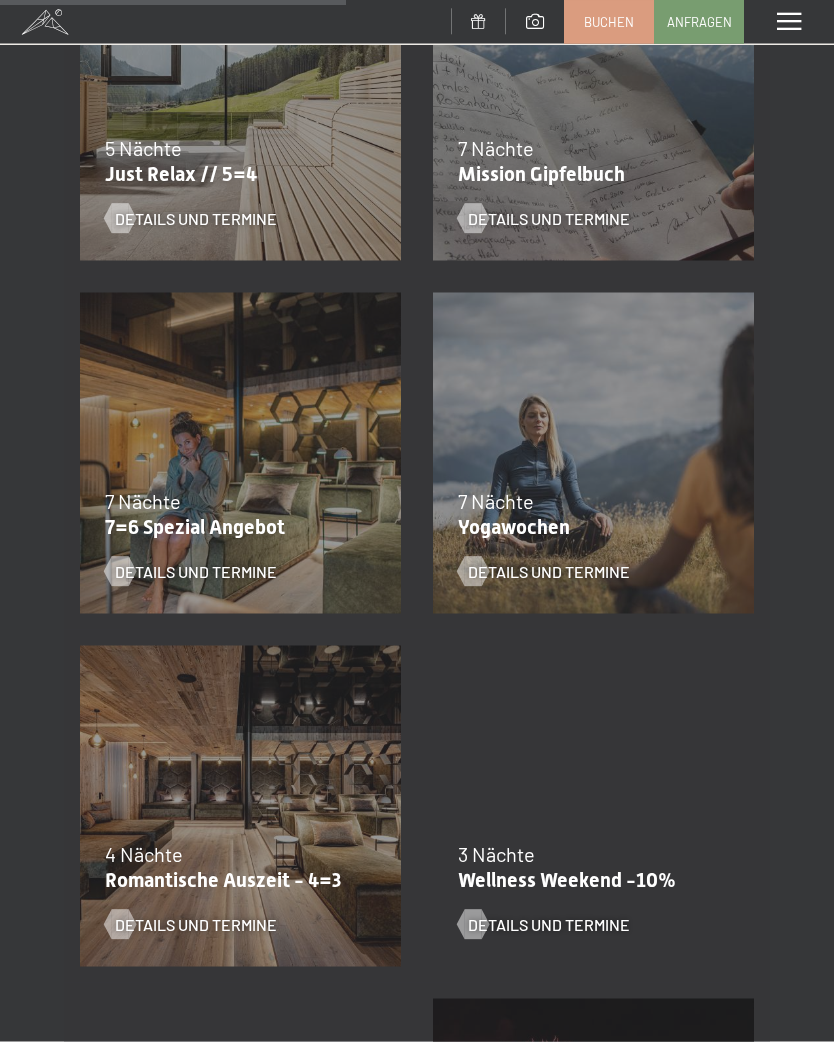 scroll, scrollTop: 1239, scrollLeft: 0, axis: vertical 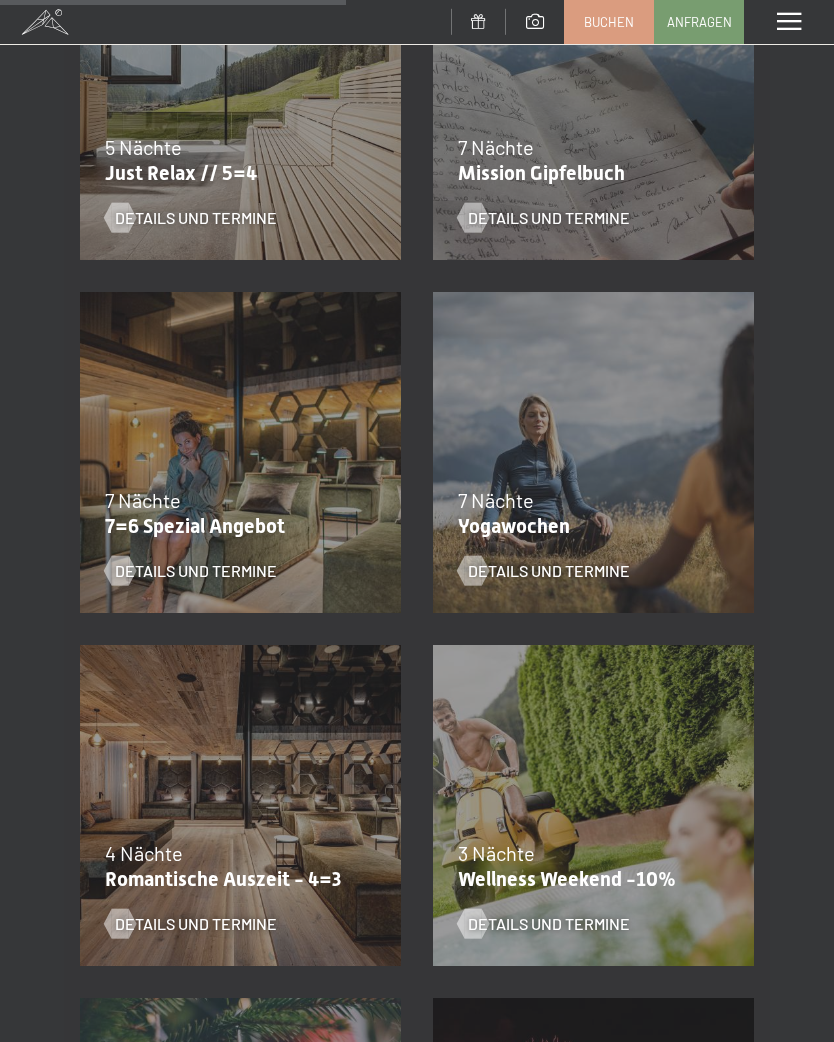 click on "Details und Termine" at bounding box center [196, 571] 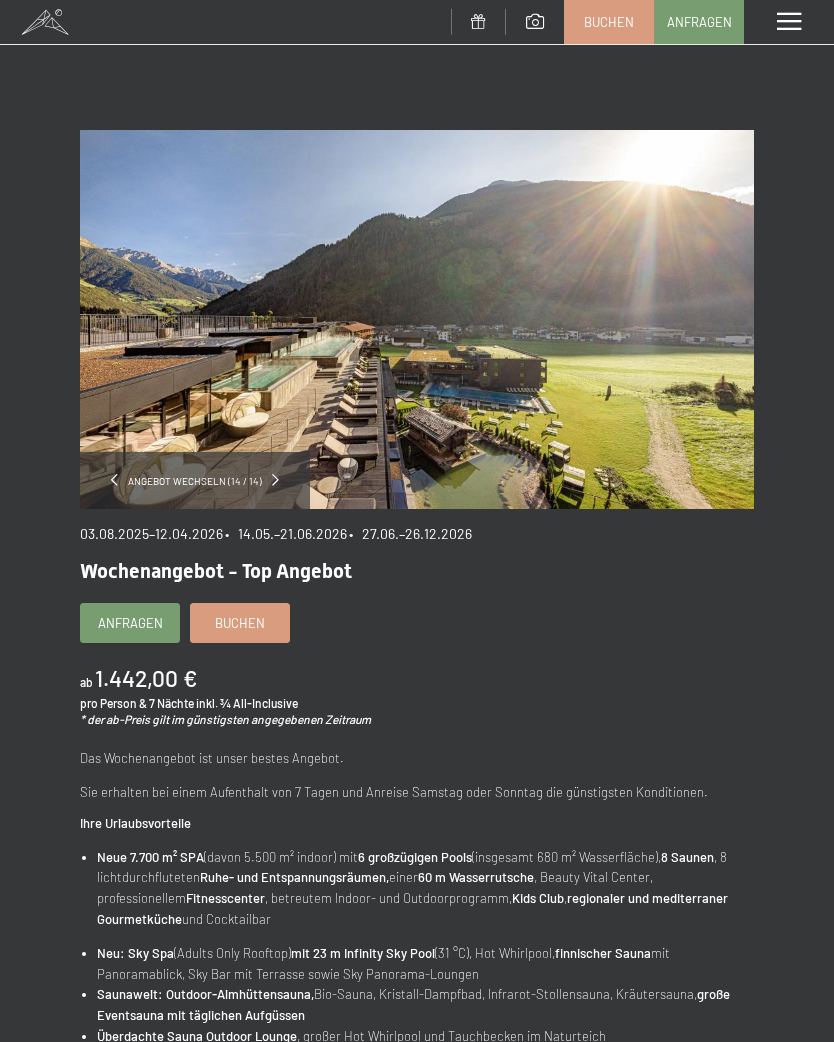 scroll, scrollTop: 0, scrollLeft: 0, axis: both 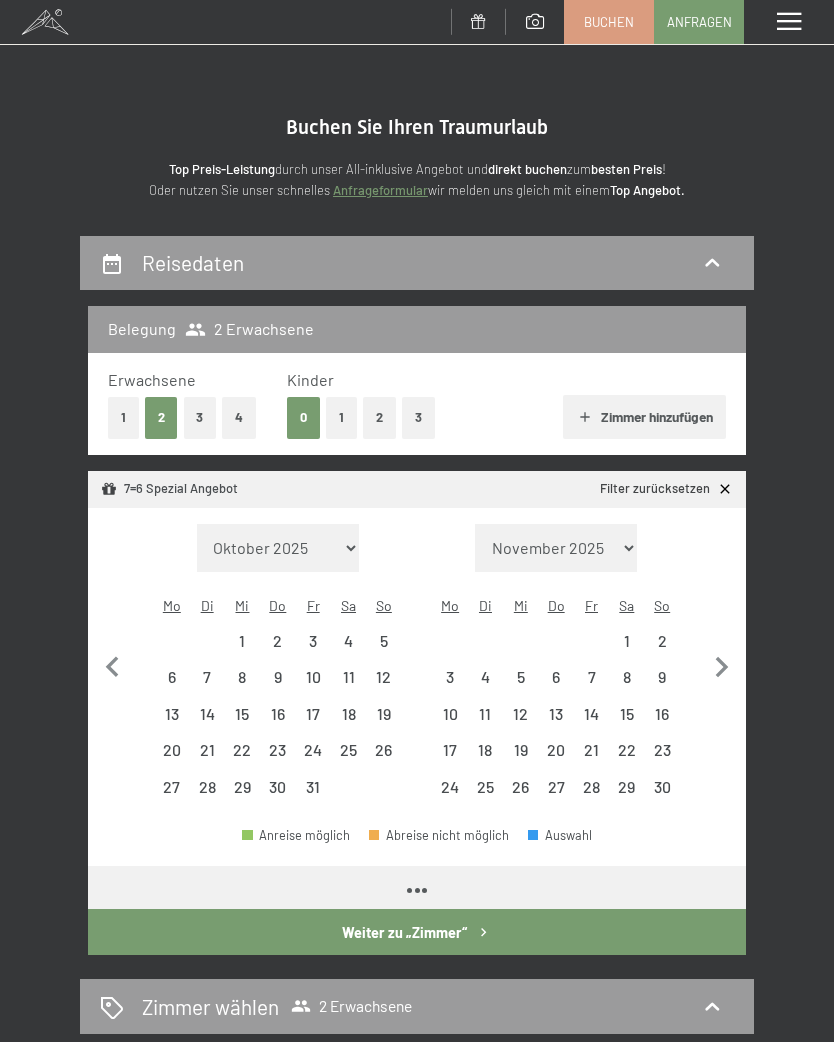 select on "2025-10-01" 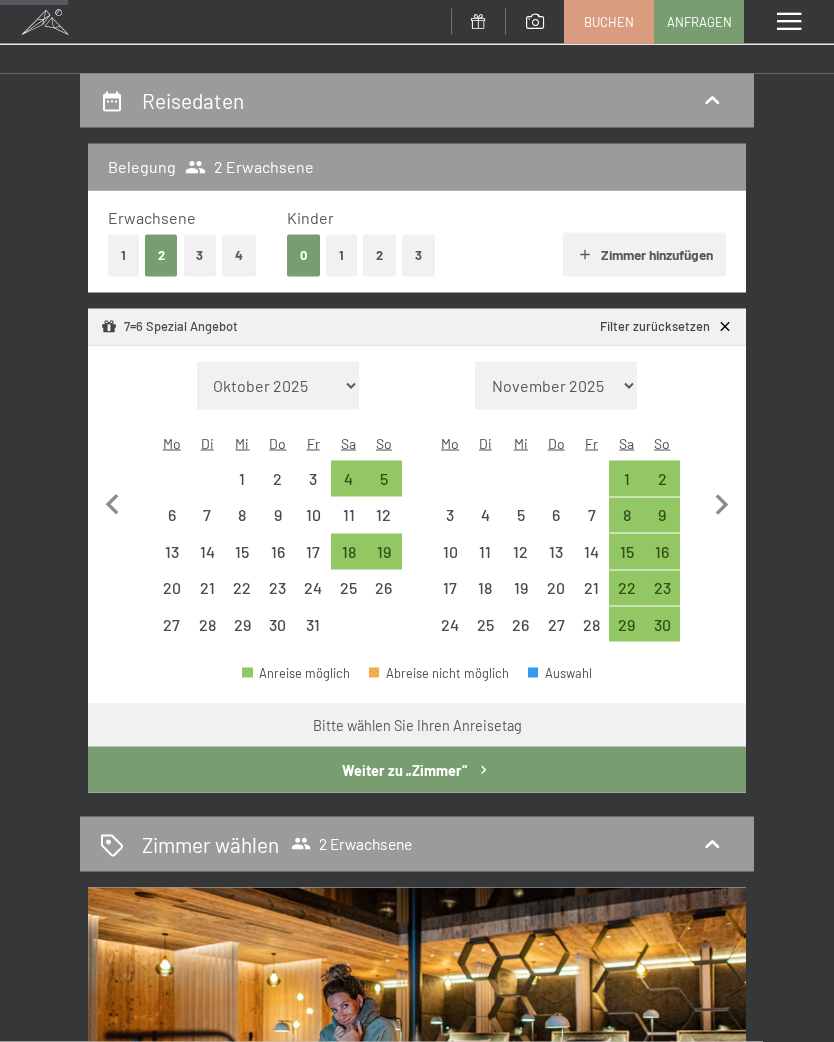 scroll, scrollTop: 163, scrollLeft: 0, axis: vertical 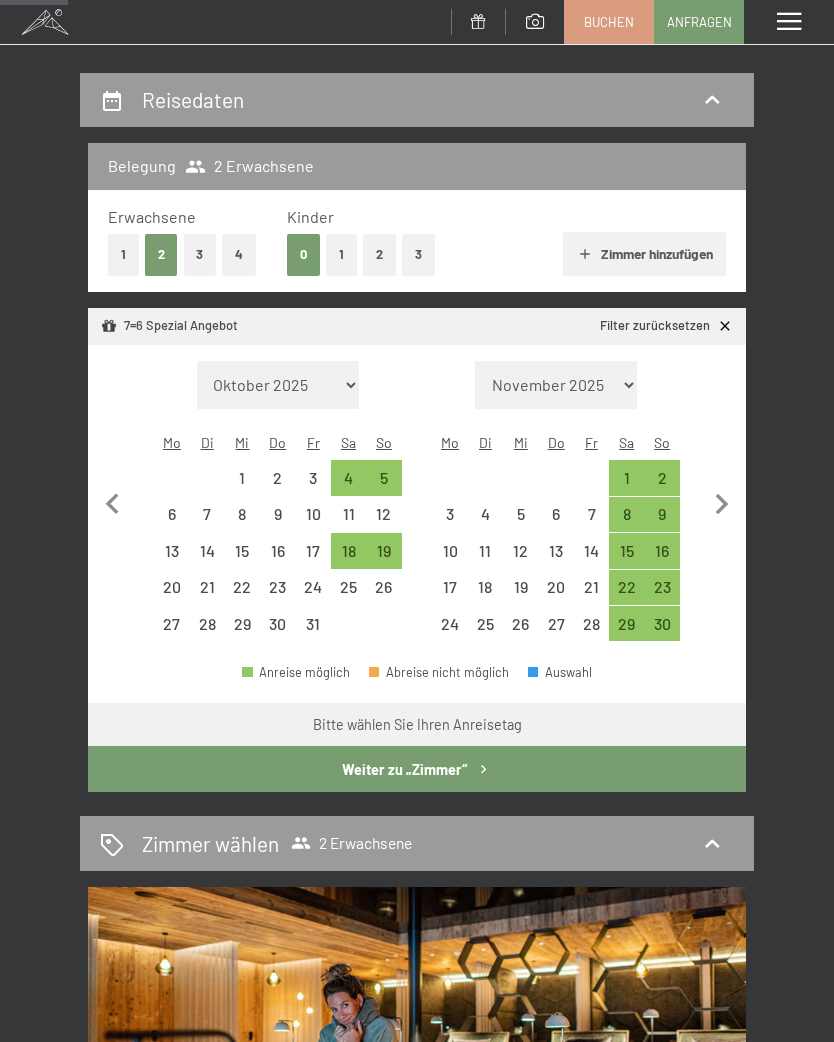 click on "19" at bounding box center [383, 558] 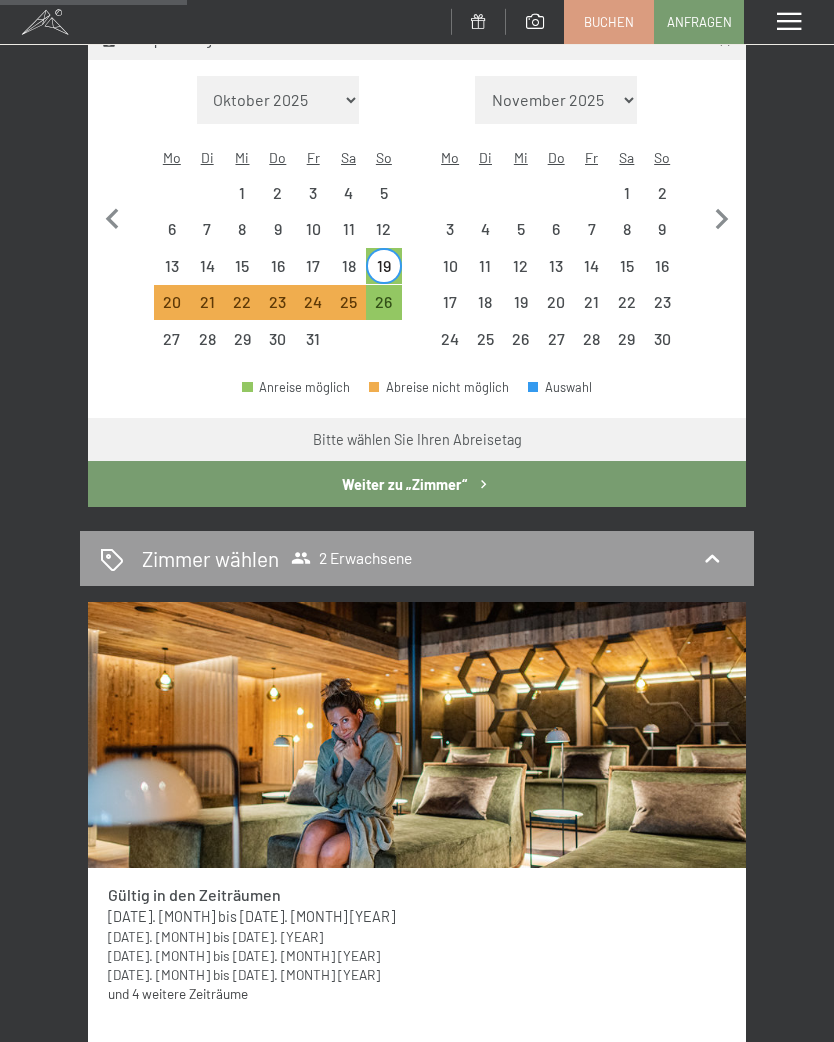 click on "Weiter zu „Zimmer“" at bounding box center (417, 484) 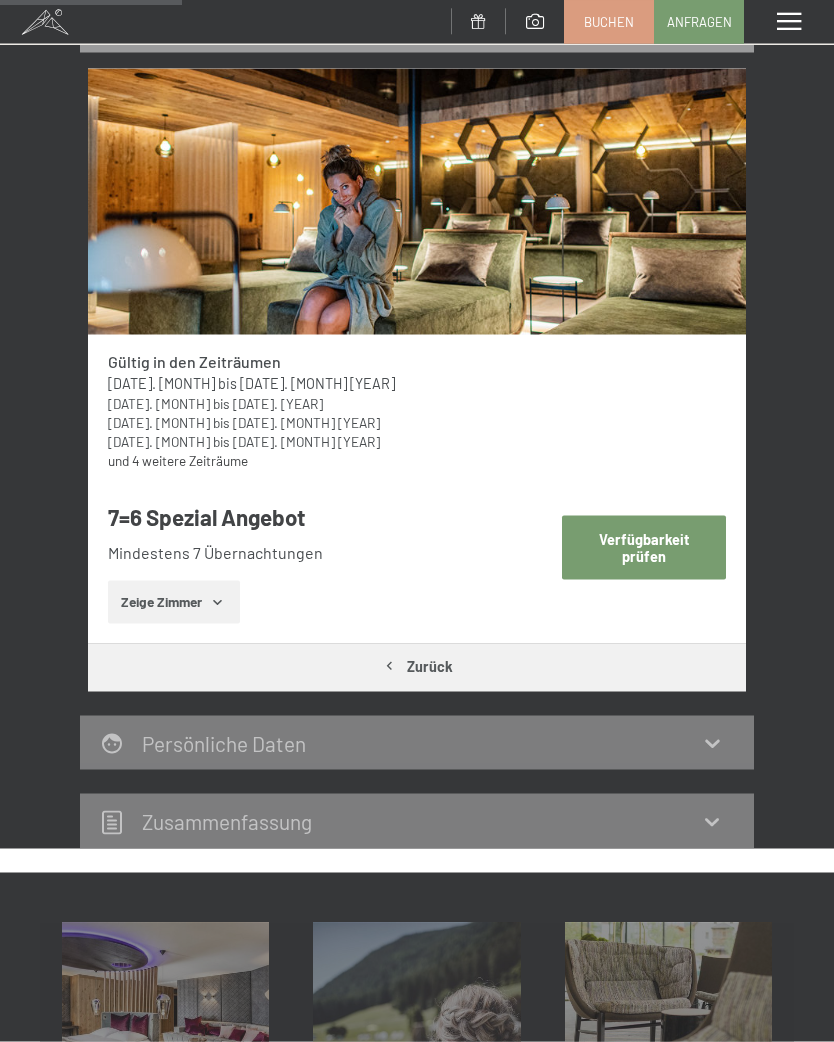 scroll, scrollTop: 322, scrollLeft: 0, axis: vertical 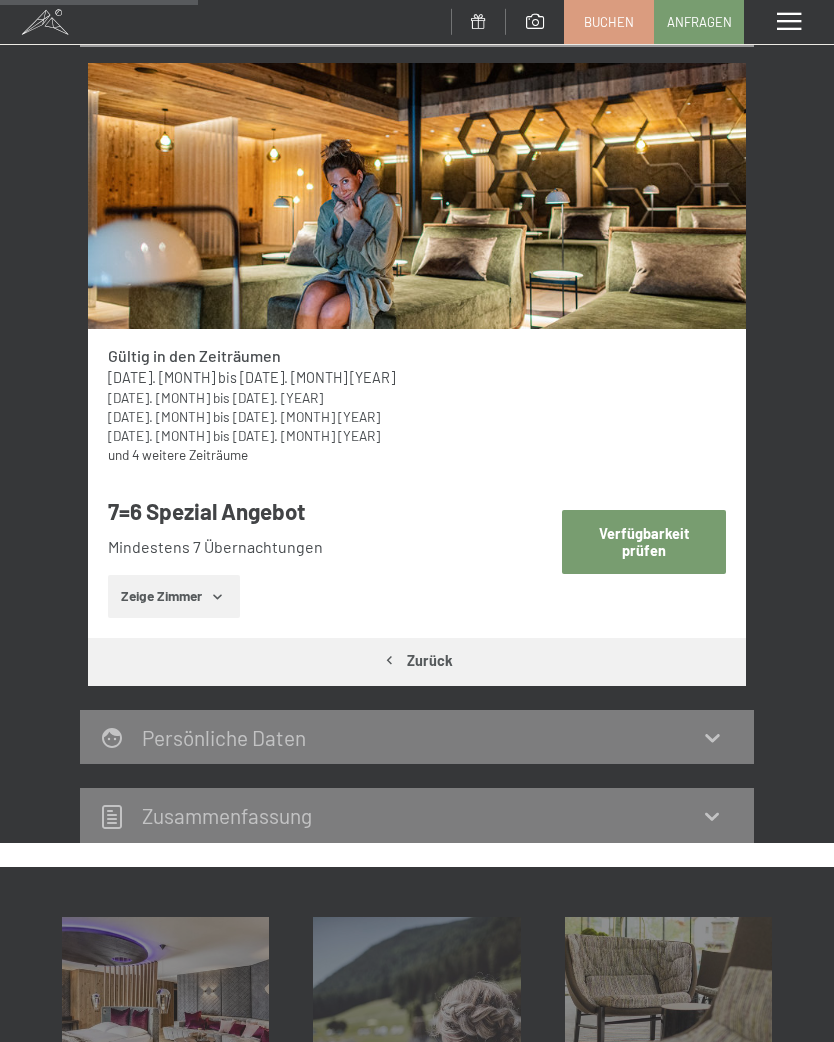 click on "Verfügbarkeit prüfen" at bounding box center (644, 541) 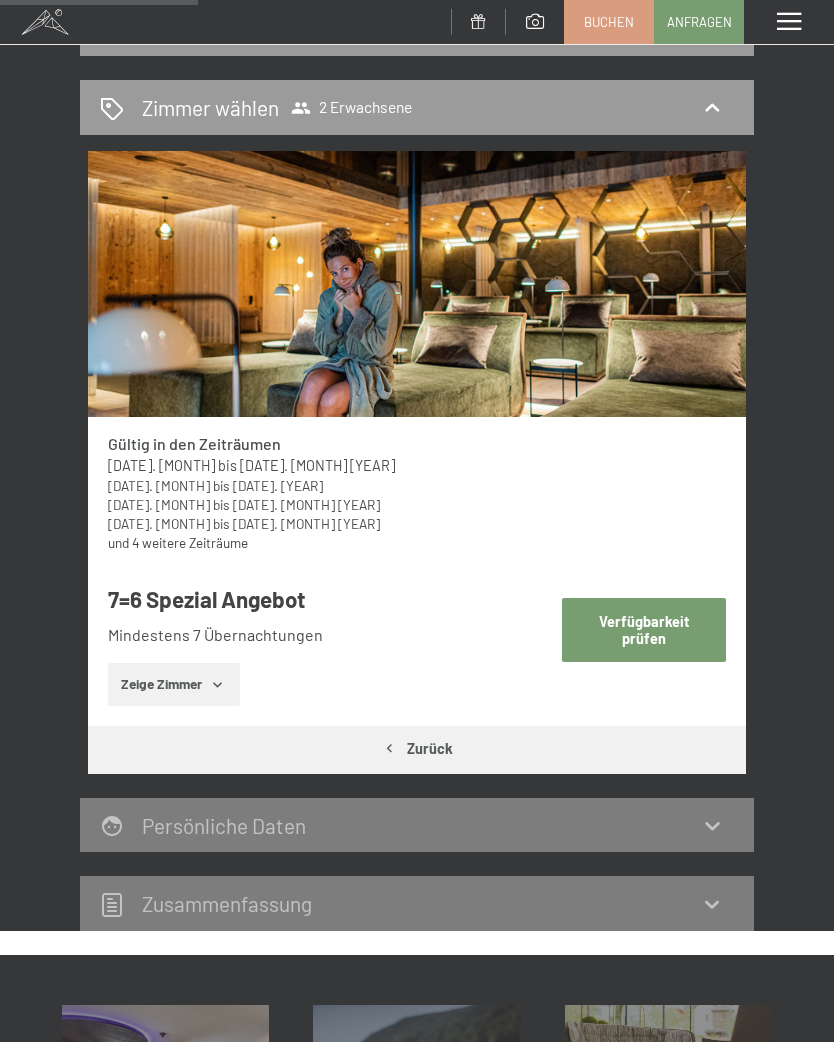 select on "2025-10-01" 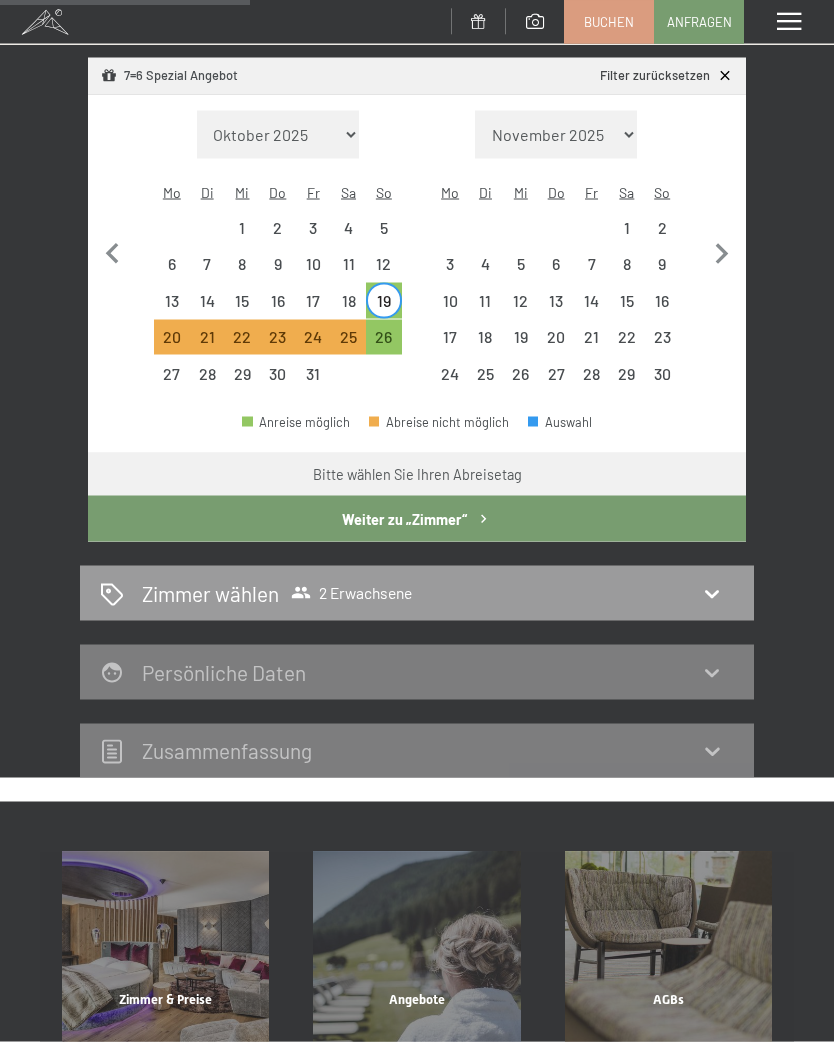 scroll, scrollTop: 420, scrollLeft: 0, axis: vertical 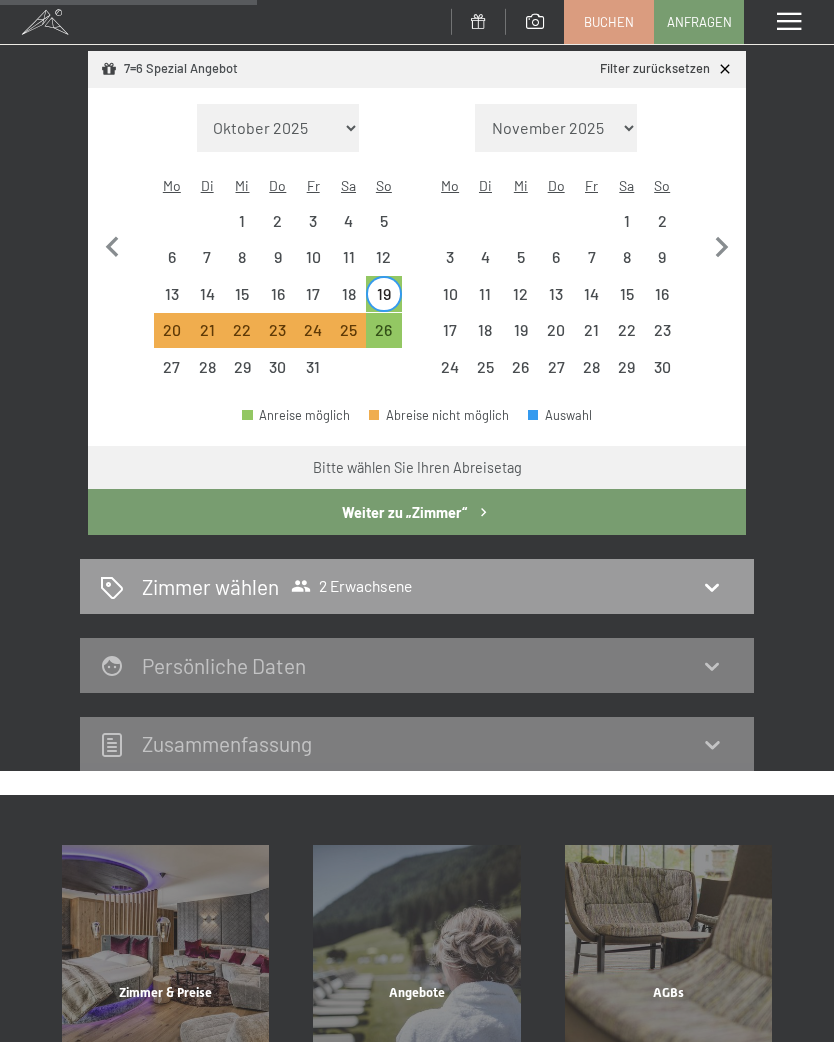 click on "Weiter zu „Zimmer“" at bounding box center (417, 512) 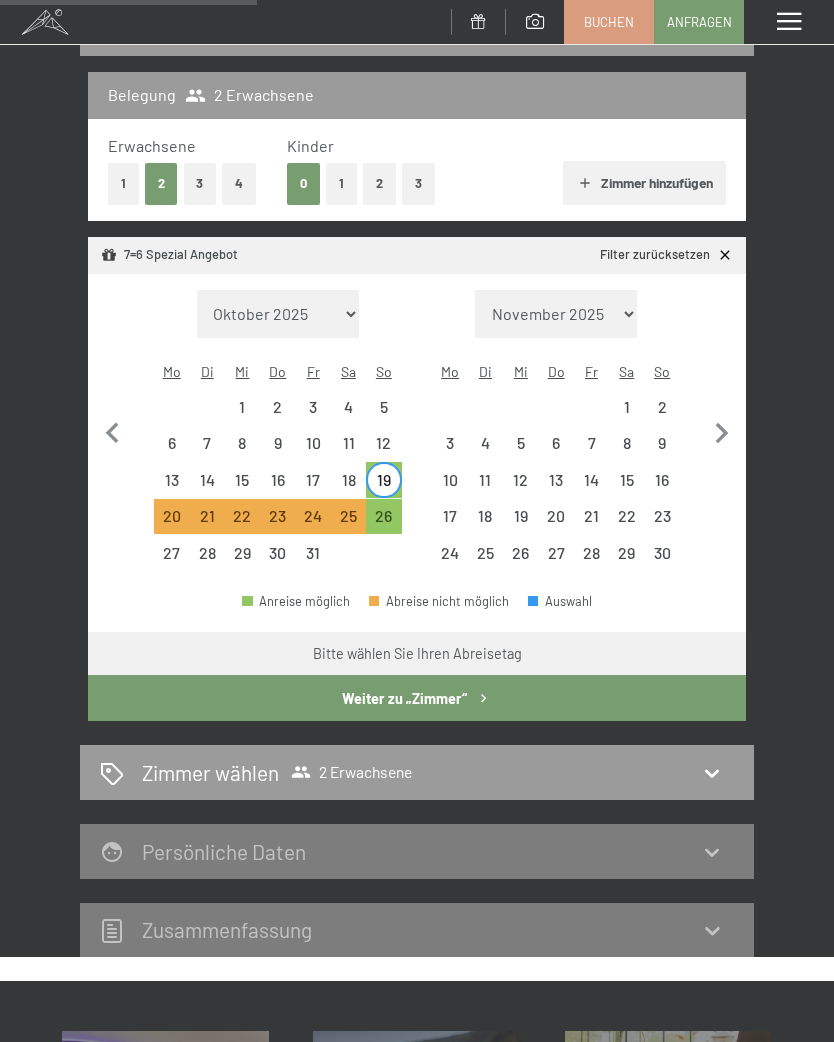 select on "2025-10-01" 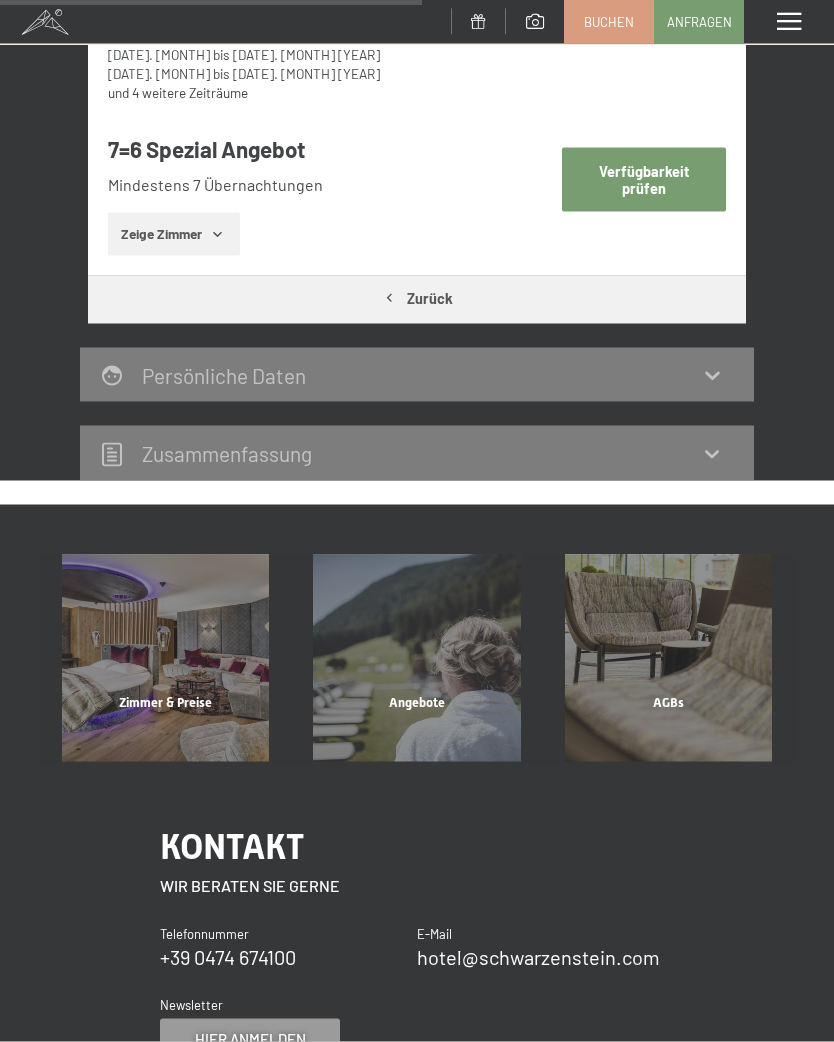 click 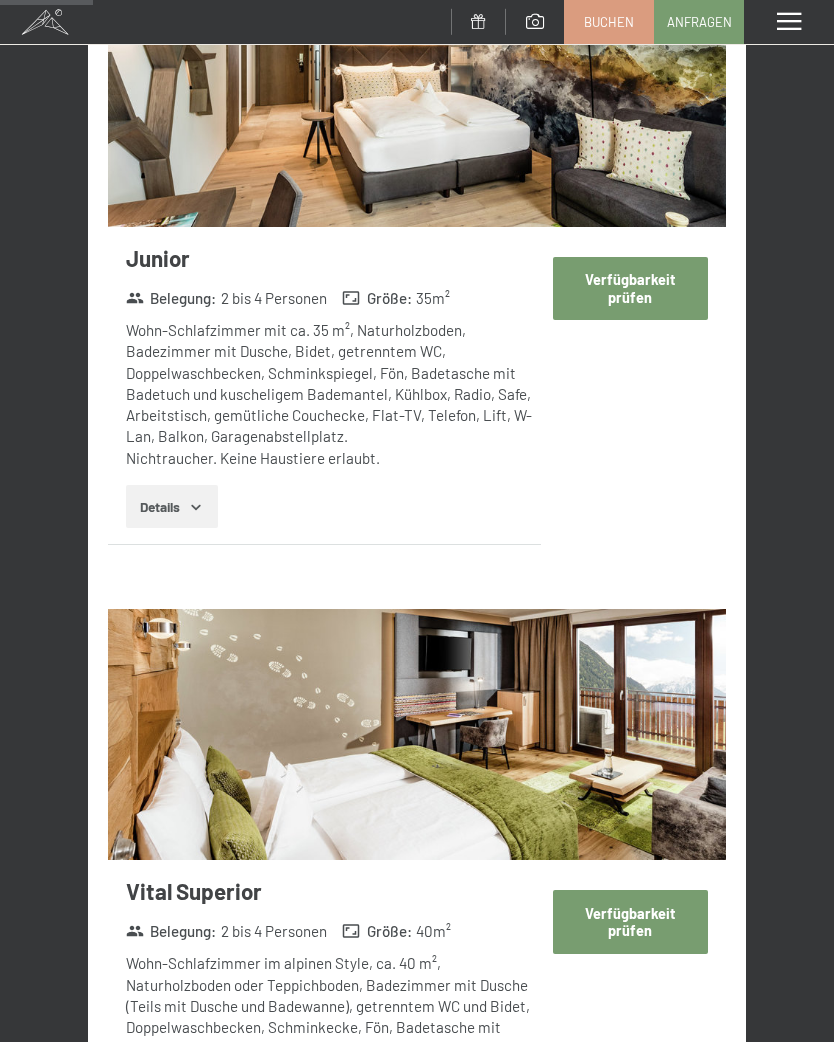 scroll, scrollTop: 1152, scrollLeft: 0, axis: vertical 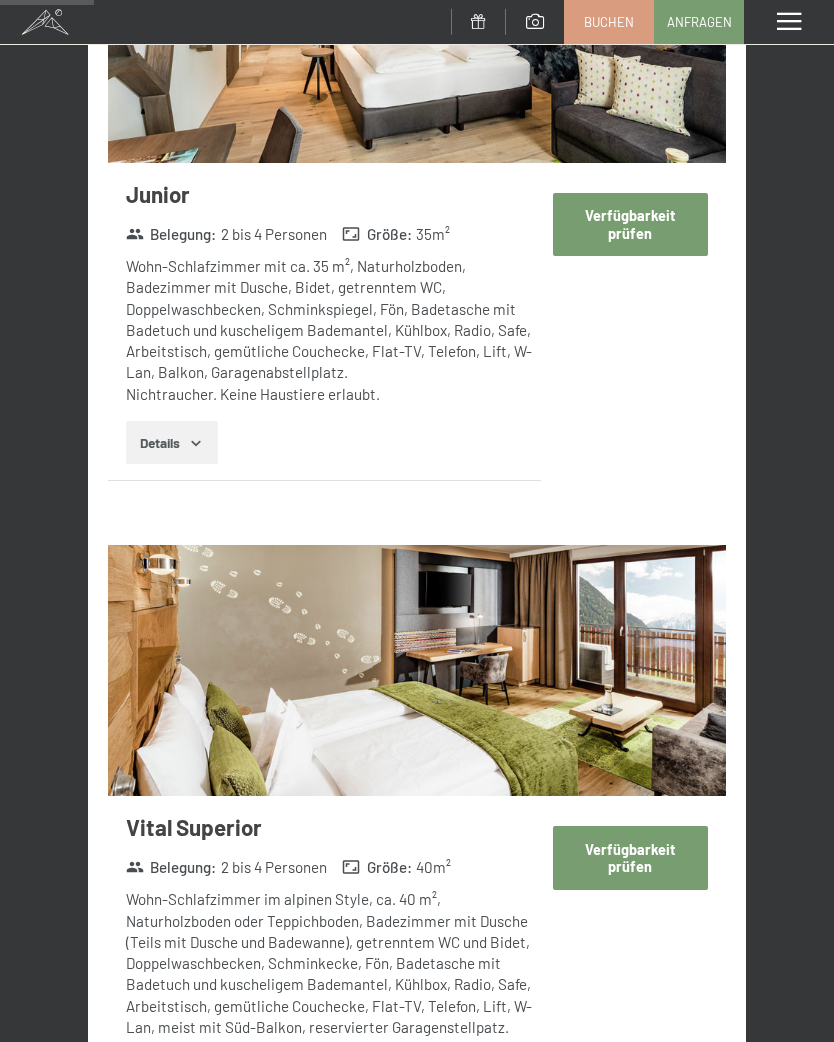 click on "Verfügbarkeit prüfen" at bounding box center [630, 224] 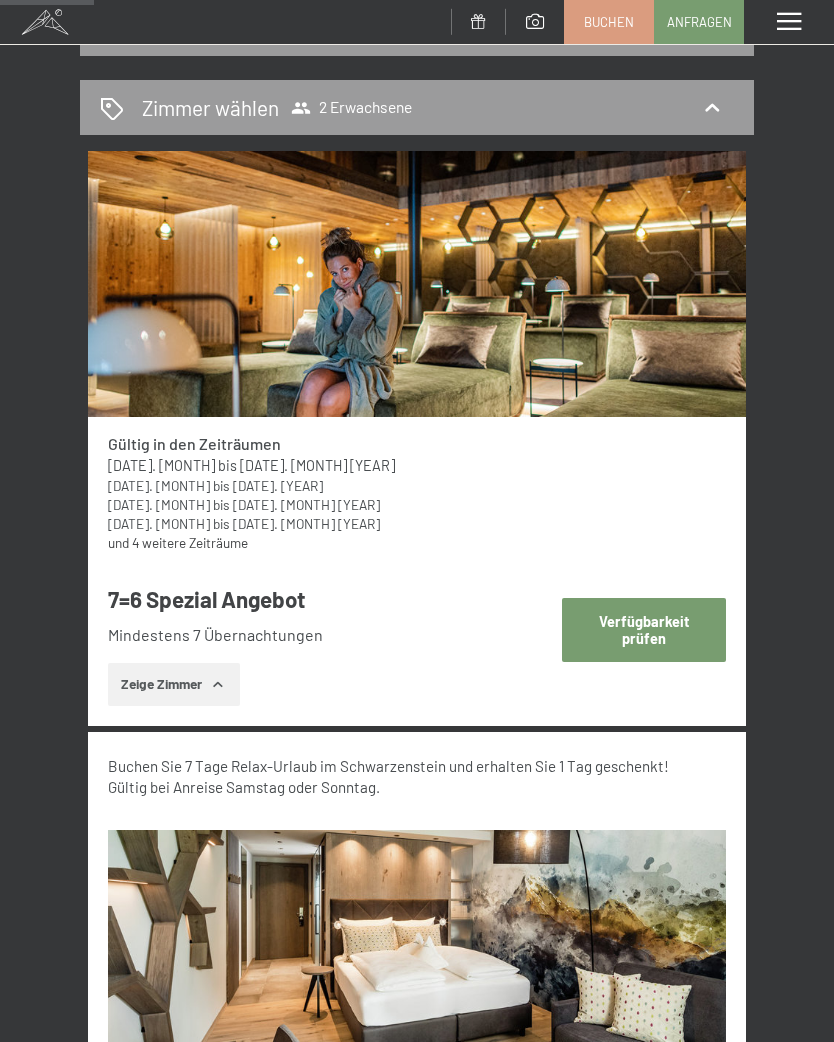 select on "2025-10-01" 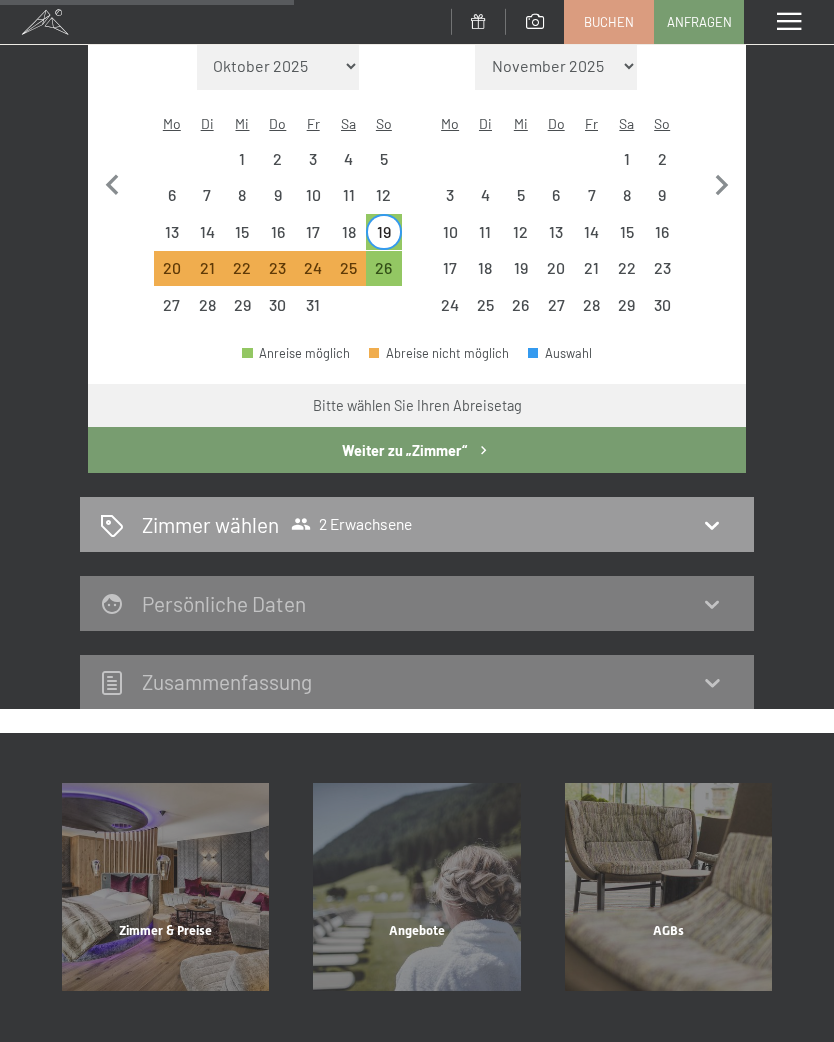 scroll, scrollTop: 479, scrollLeft: 0, axis: vertical 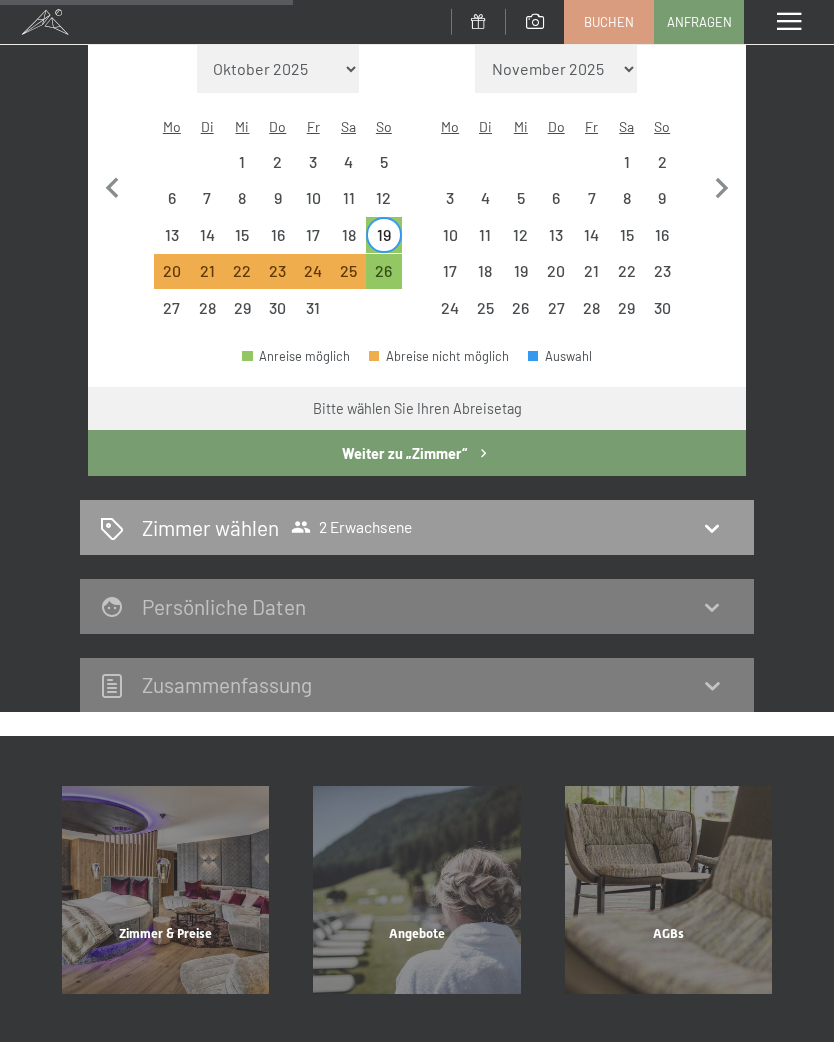 click 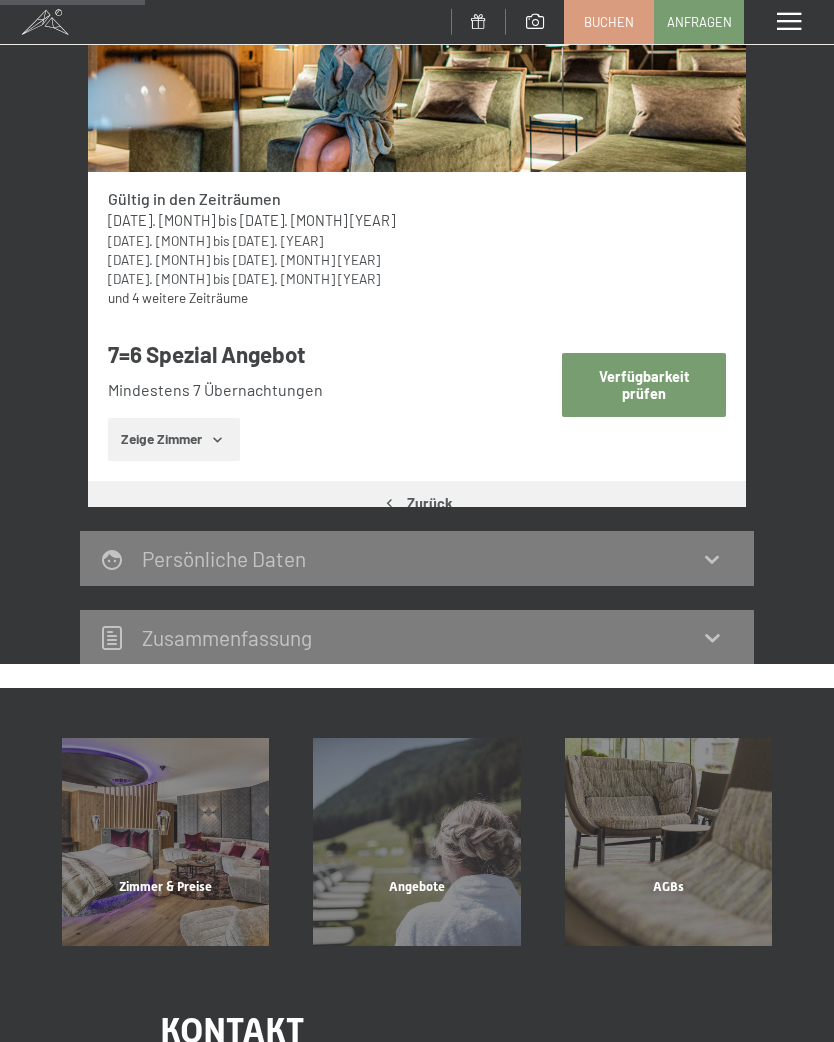 scroll, scrollTop: 234, scrollLeft: 0, axis: vertical 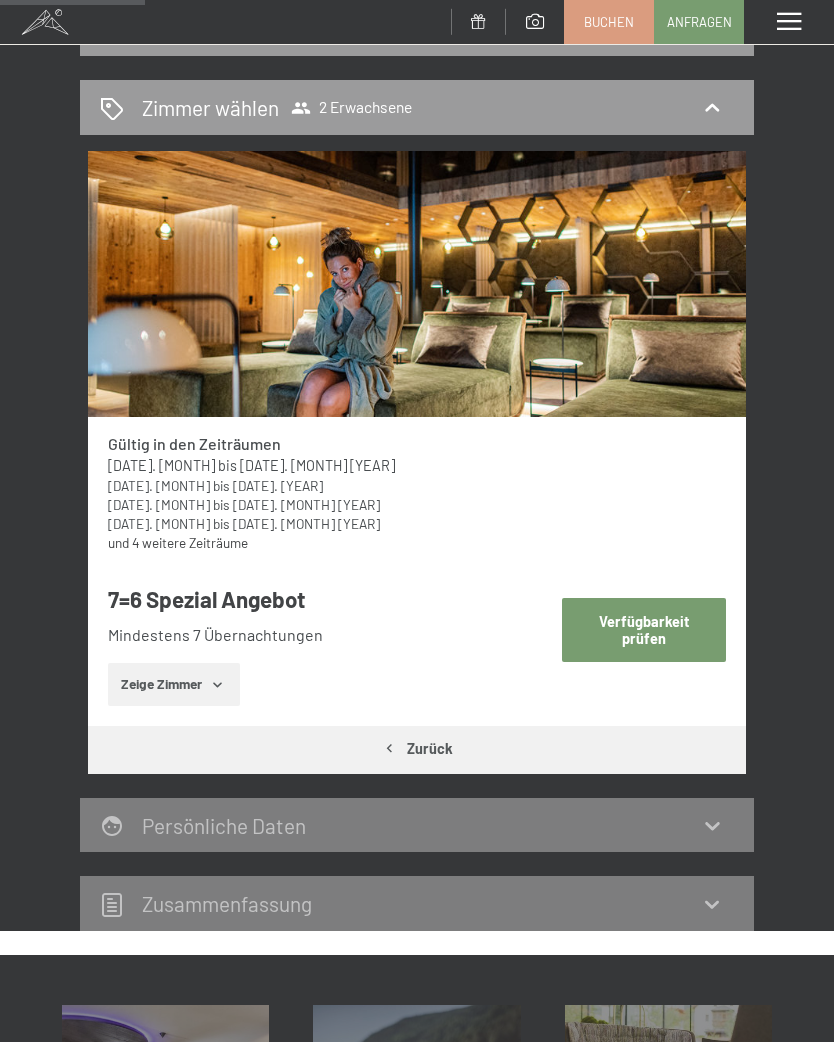 click on "Verfügbarkeit prüfen" at bounding box center [644, 629] 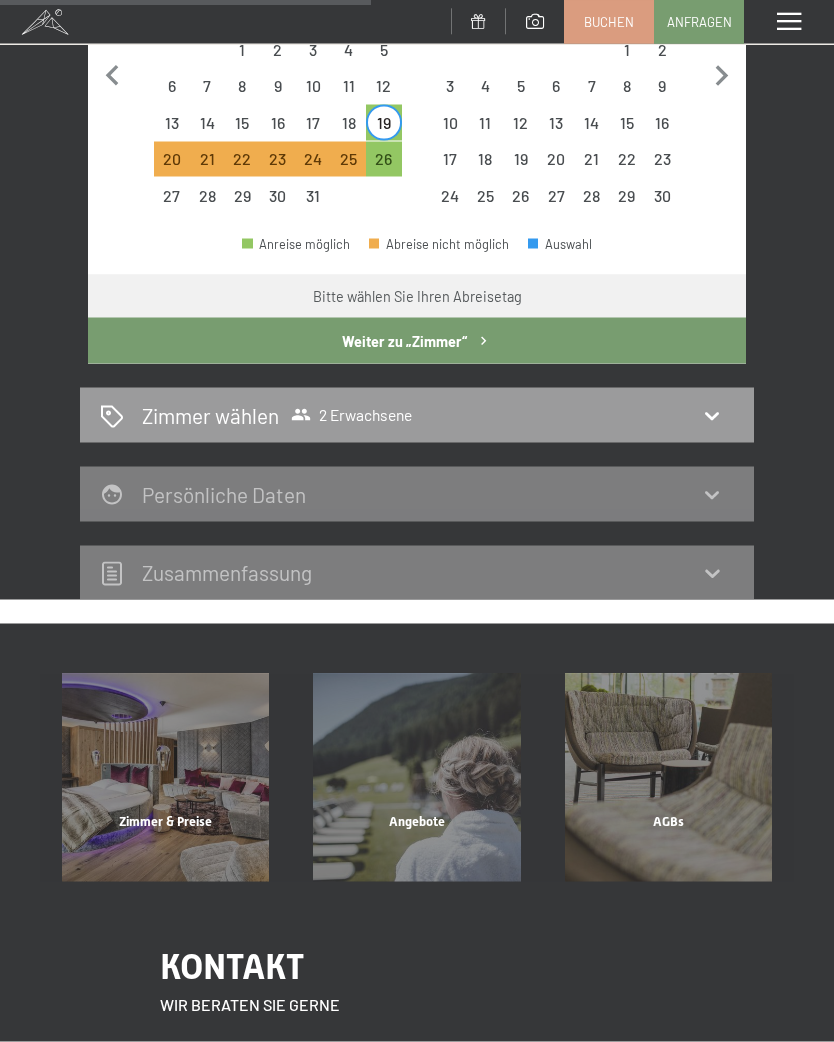 scroll, scrollTop: 638, scrollLeft: 0, axis: vertical 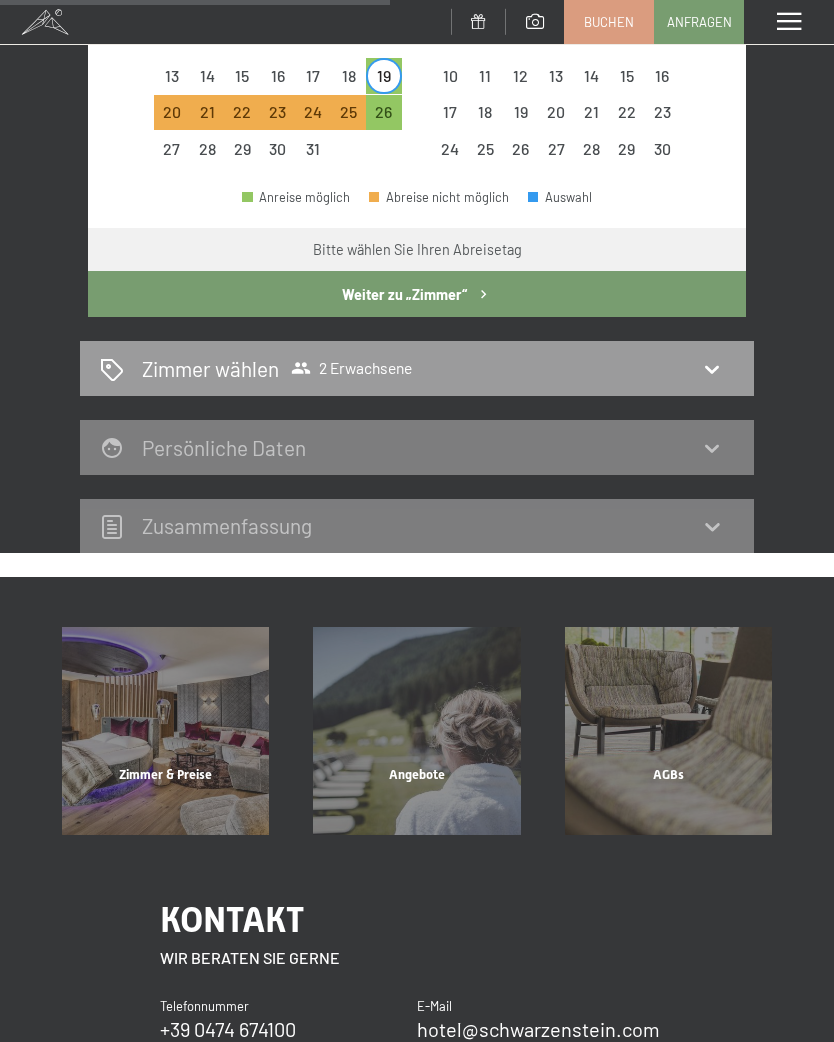 click on "Zimmer wählen 2 Erwachsene" at bounding box center [417, 368] 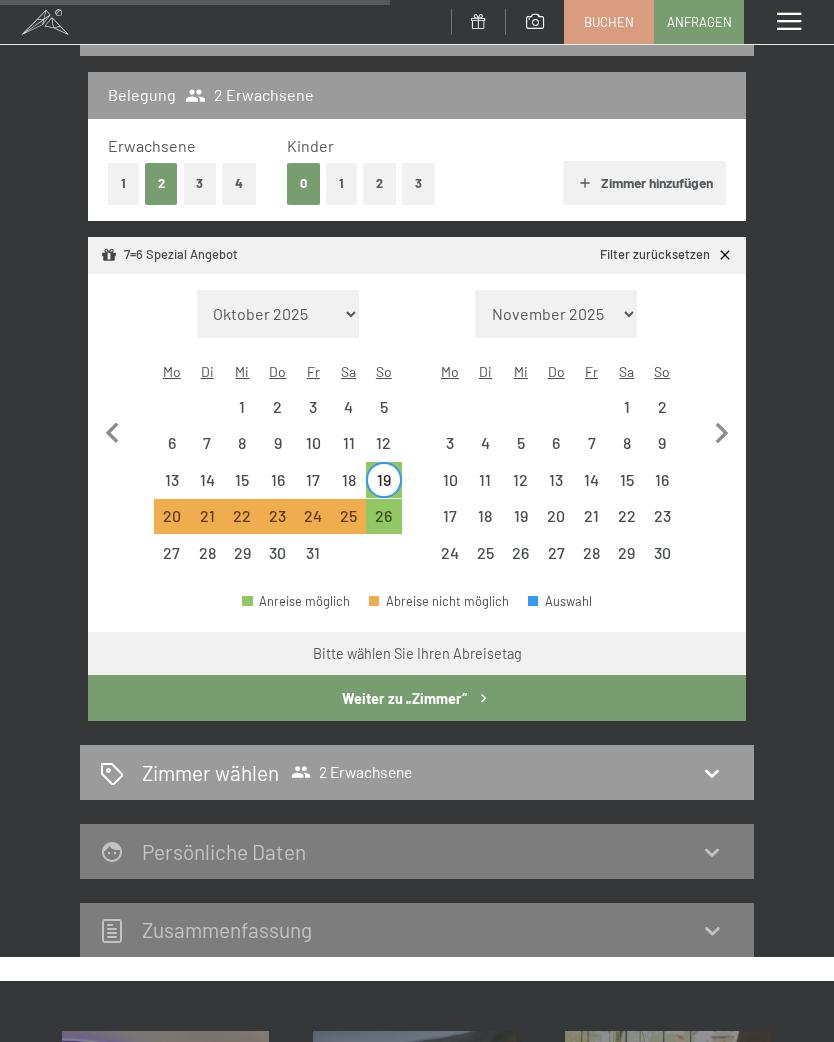 select on "2025-10-01" 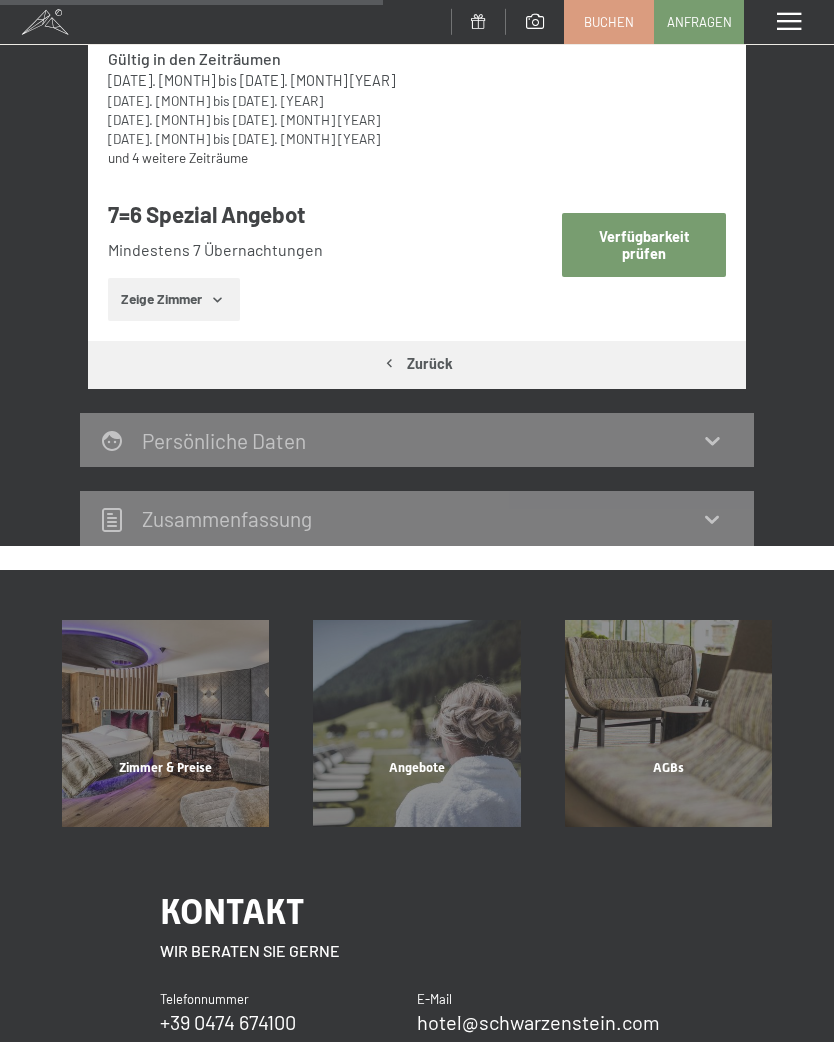 scroll, scrollTop: 622, scrollLeft: 0, axis: vertical 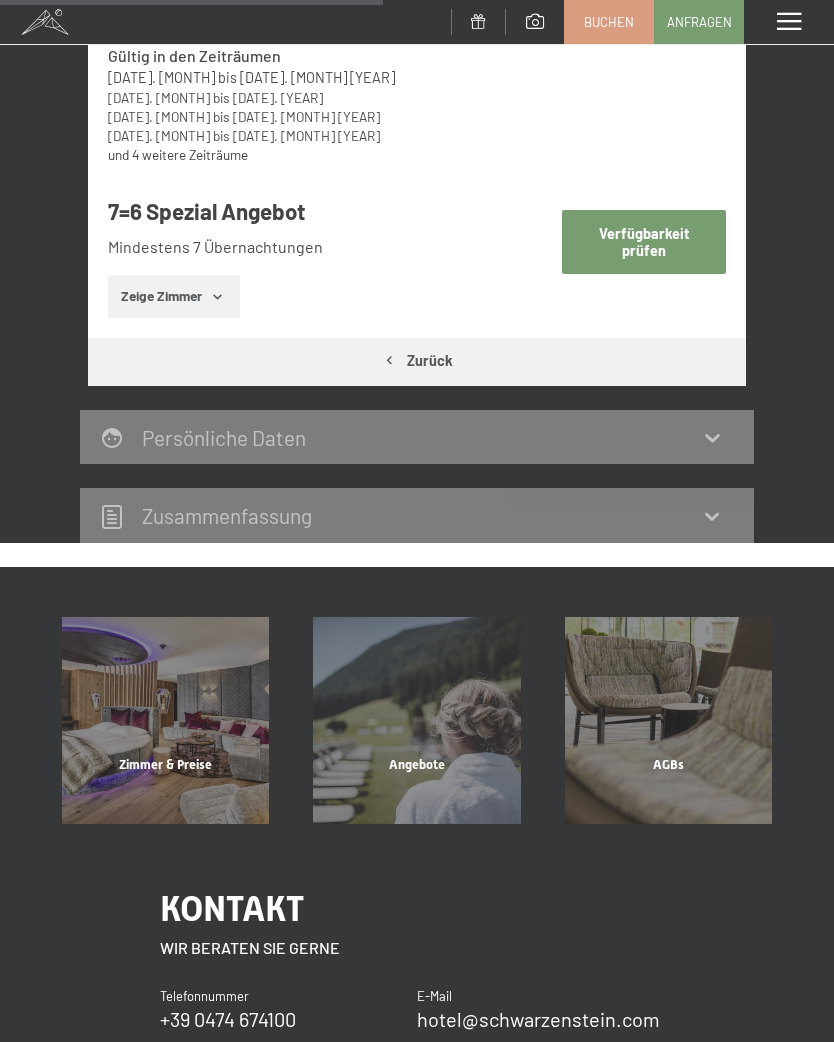 click 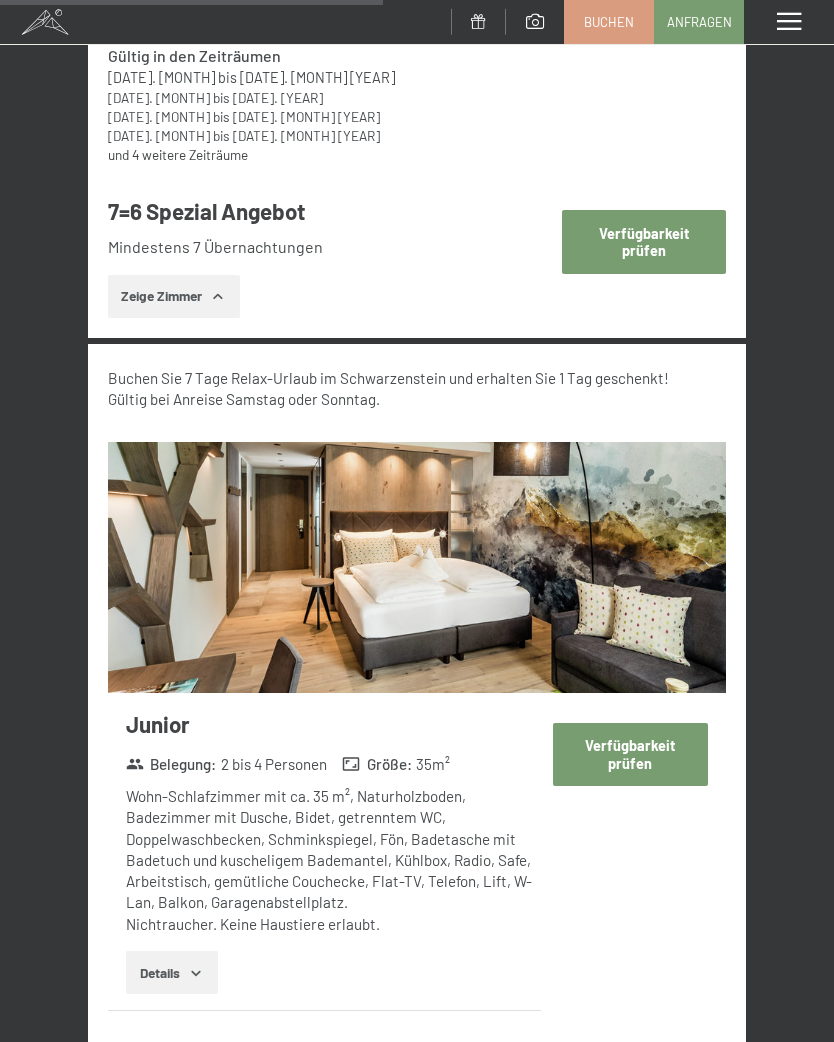 click on "19. Oktober bis …  Zimmer wählen 2 Erwachsene  Gültig in den Zeiträumen 4. Oktober   bis   26. Oktober 2025 1. November   bis   21. Dezember 2025 10. Januar   bis   1. Februar 2026 7. März   bis   29. März 2026 und 4 weitere Zeiträume 7=6 Spezial Angebot Mindestens 7 Übernachtungen Zeige Zimmer Verfügbarkeit prüfen Buchen Sie 7 Tage Relax-Urlaub im Schwarzenstein und erhalten Sie 1 Tag geschenkt!
Gültig bei Anreise Samstag oder Sonntag. Junior Belegung : 2 bis 4 Personen Größe : 35  m² Wohn-Schlafzimmer mit ca. 35 m², Naturholzboden, Badezimmer mit Dusche, Bidet, getrenntem WC, Doppelwaschbecken, Schminkspiegel, Fön, Badetasche mit Badetuch und kuscheligem Bademantel, Kühlbox, Radio, Safe, Arbeitstisch, gemütliche Couchecke, Flat-TV, Telefon, Lift, W-Lan, Balkon, Garagenabstellplatz. Nichtraucher. Keine Haustiere erlaubt. Details Verfügbarkeit prüfen Vital Superior Belegung : 2 bis 4 Personen Größe : 40  m² Nichtraucher. Keine Haustiere erlaubt. Details Verfügbarkeit prüfen : : :" at bounding box center [417, 4485] 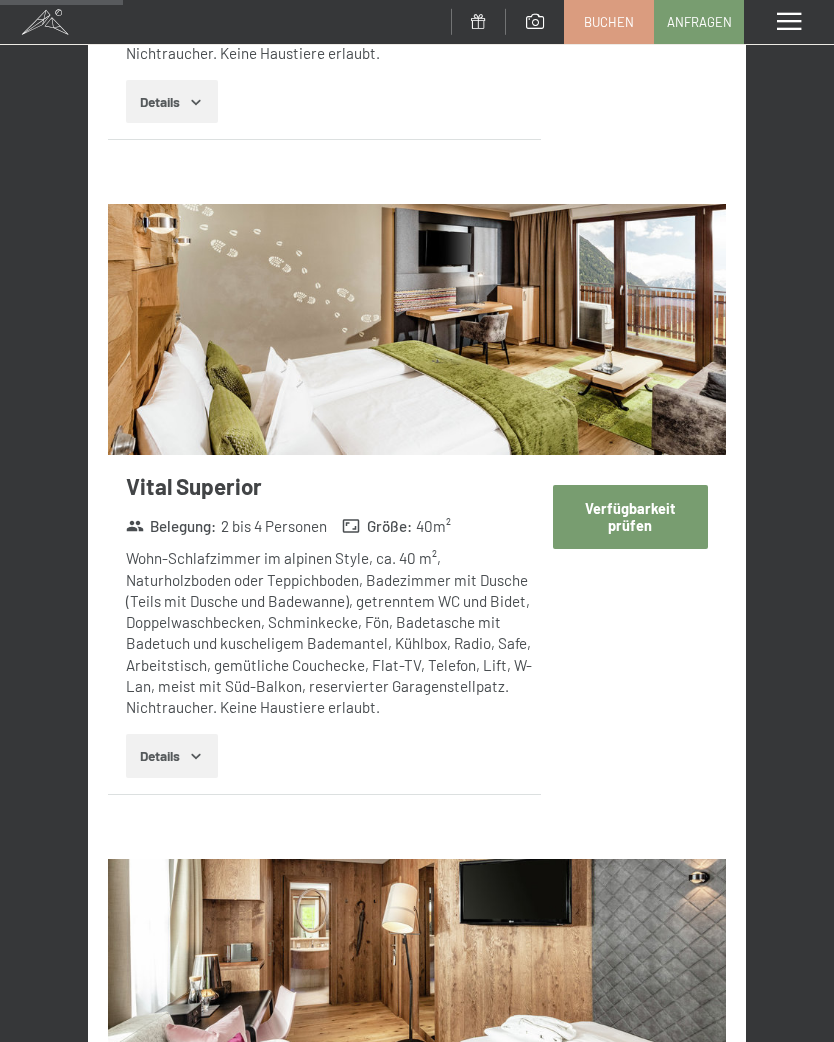 click on "Verfügbarkeit prüfen" at bounding box center [630, 516] 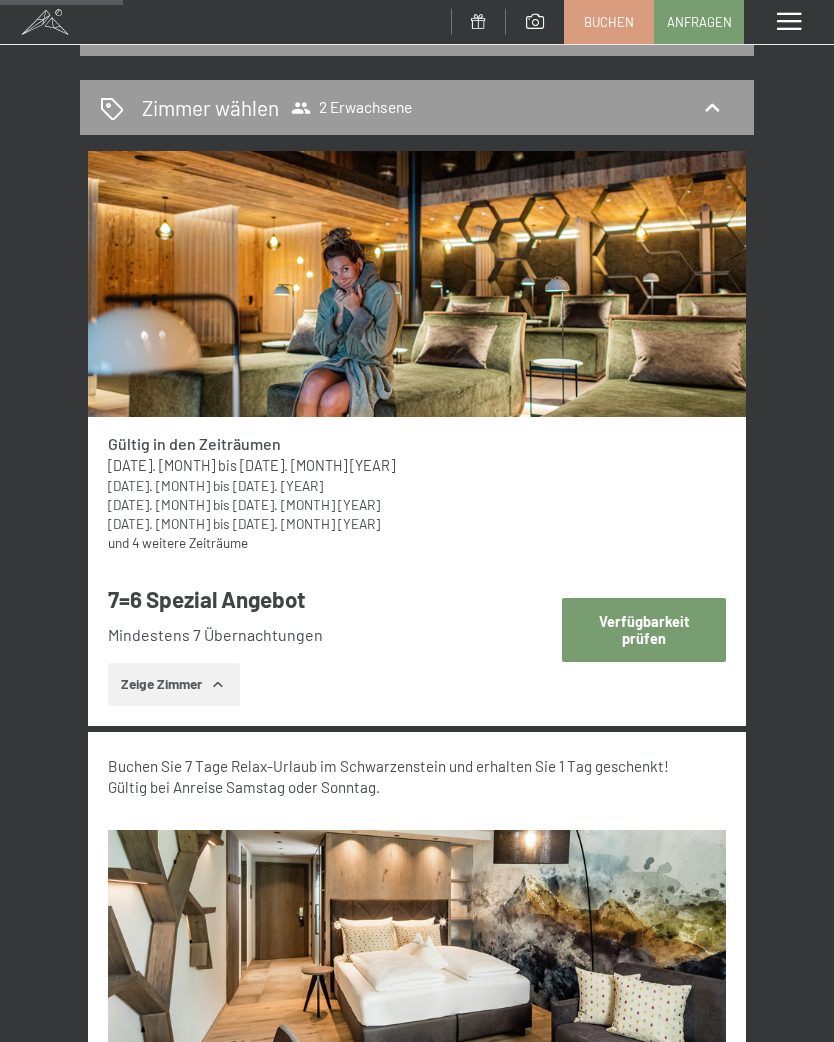 select on "2025-10-01" 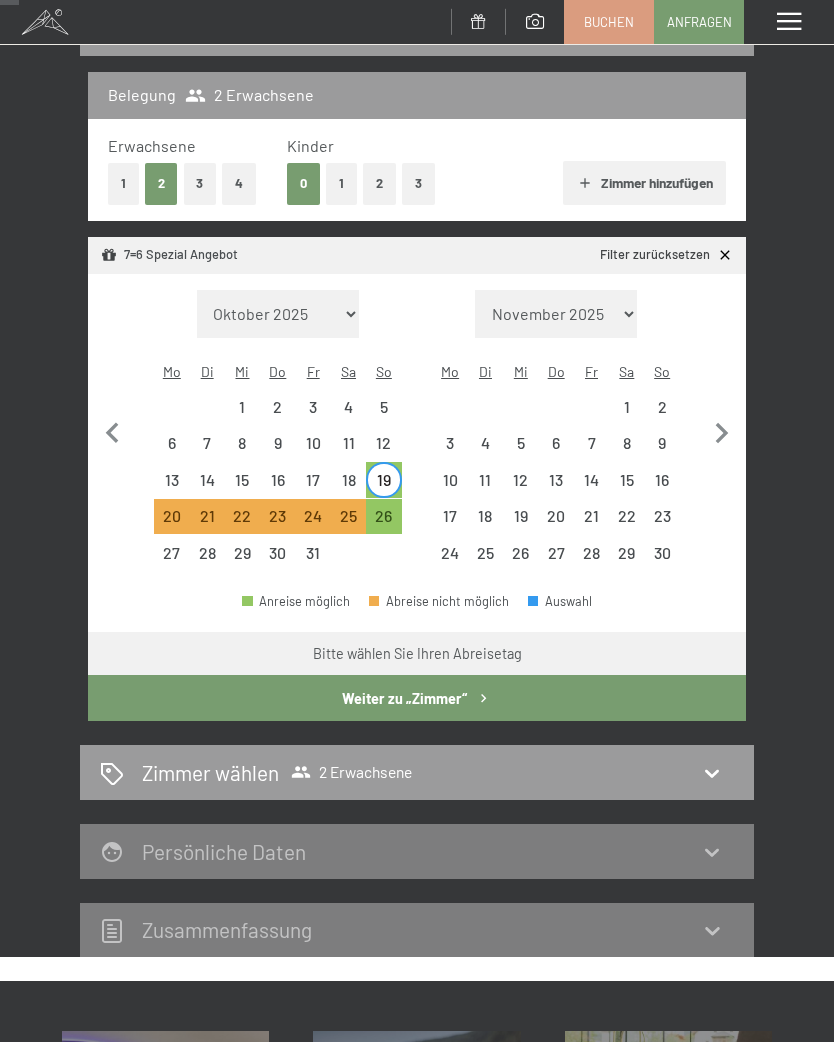 click on "19" at bounding box center [383, 487] 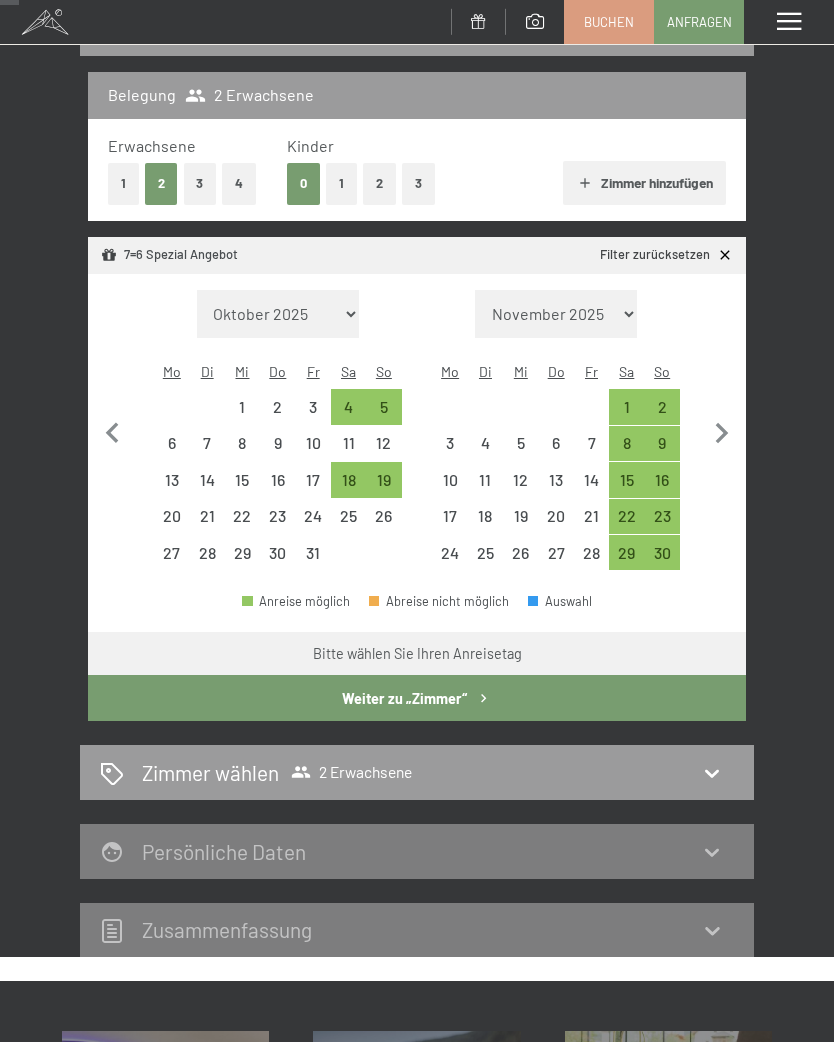 click on "19" at bounding box center (383, 487) 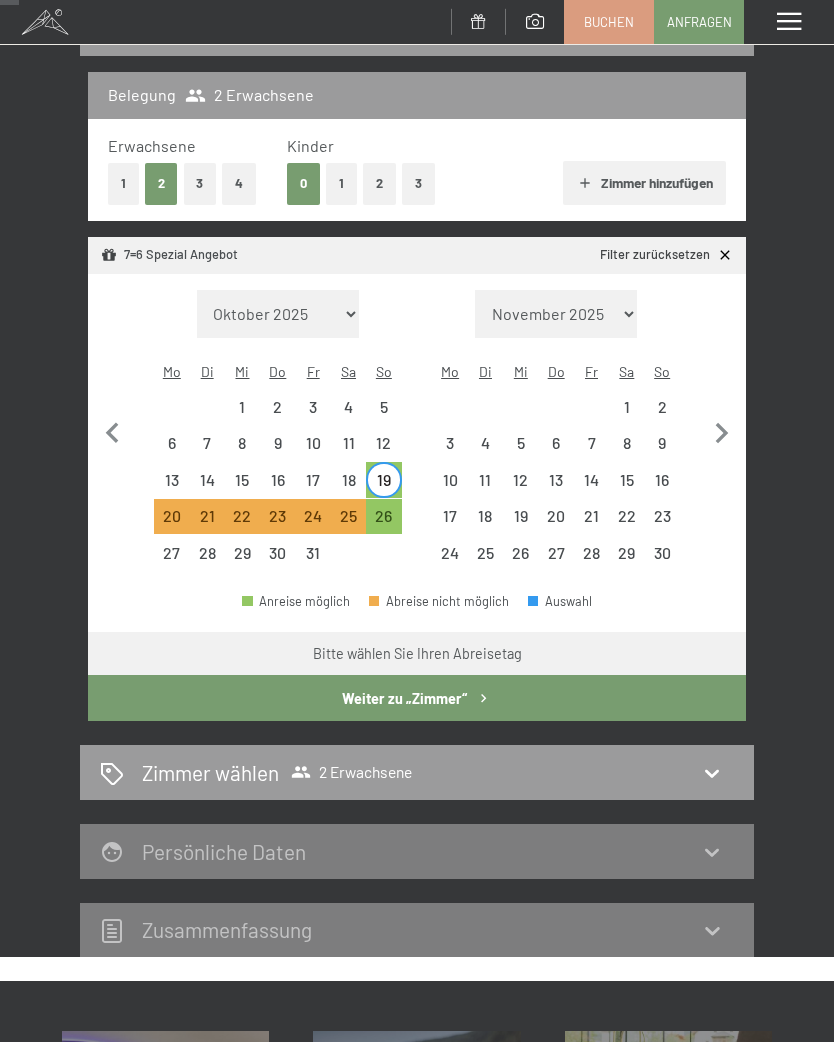 click on "26" at bounding box center (383, 523) 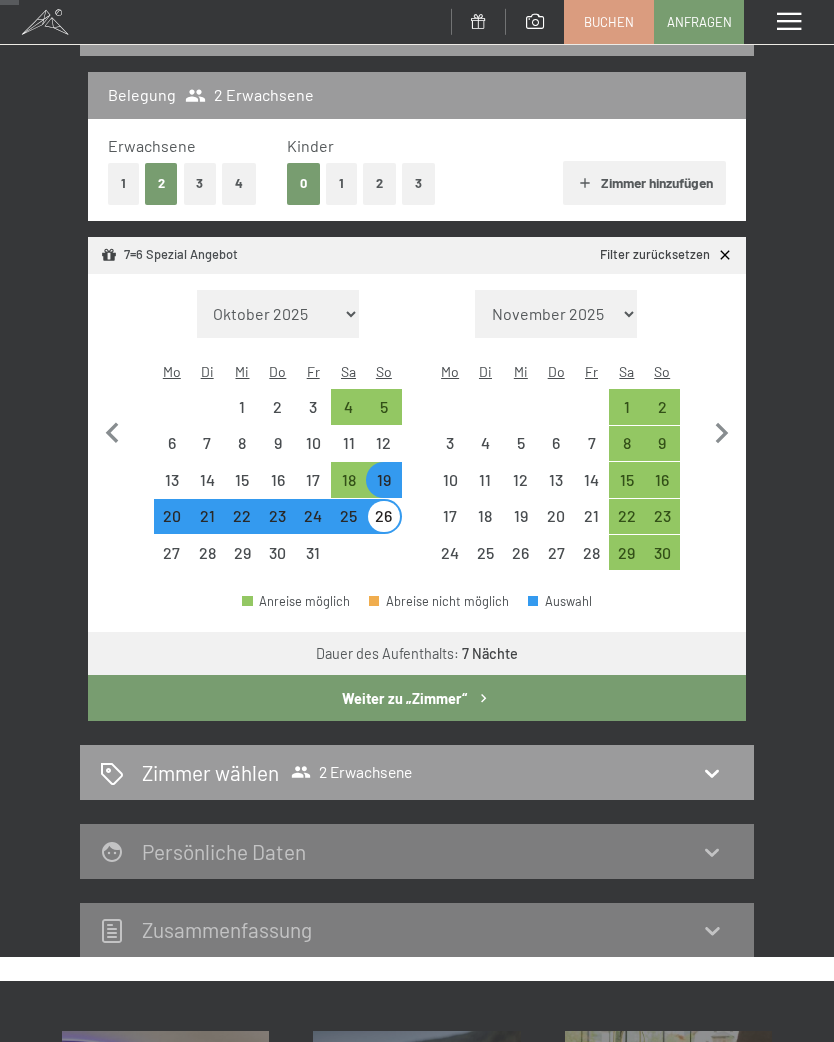 select on "2025-10-01" 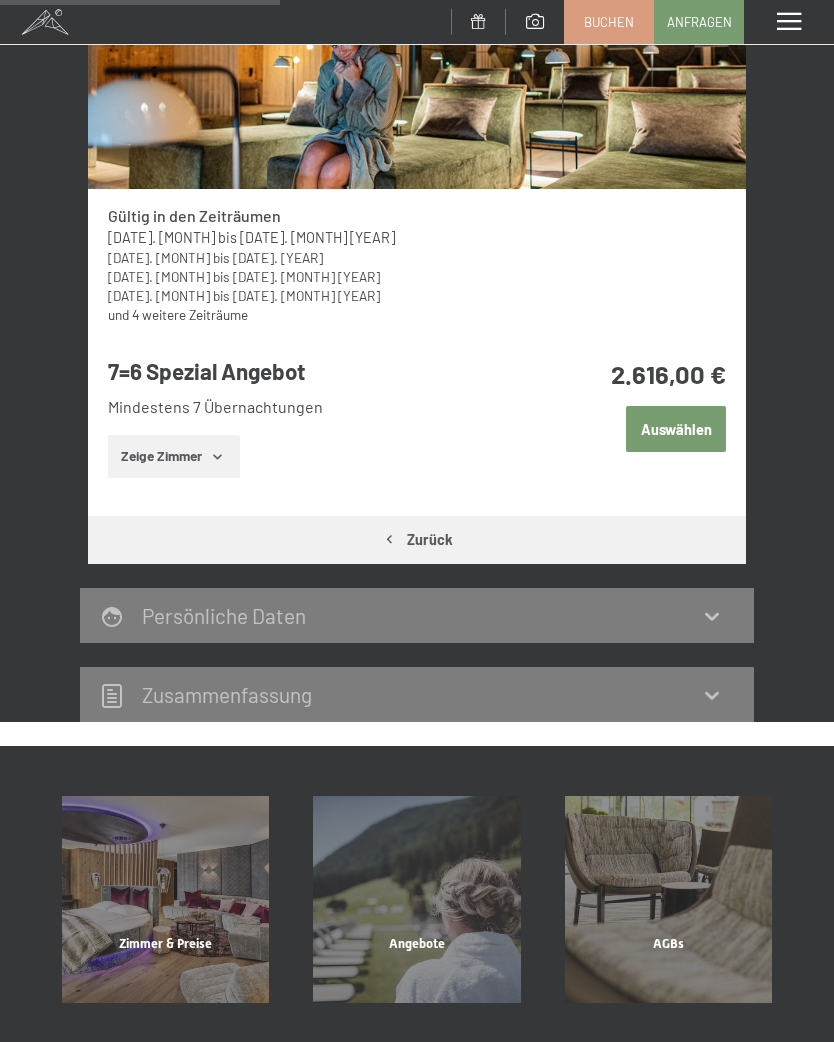 scroll, scrollTop: 460, scrollLeft: 0, axis: vertical 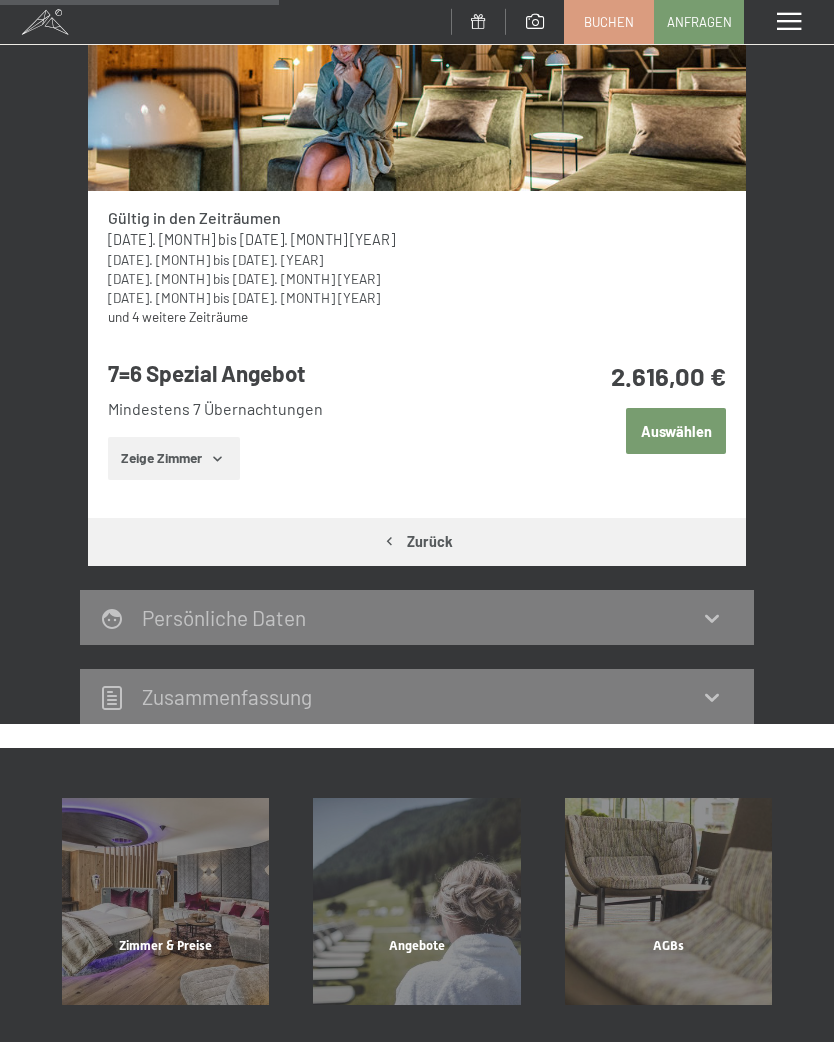click on "Zeige Zimmer" at bounding box center [174, 459] 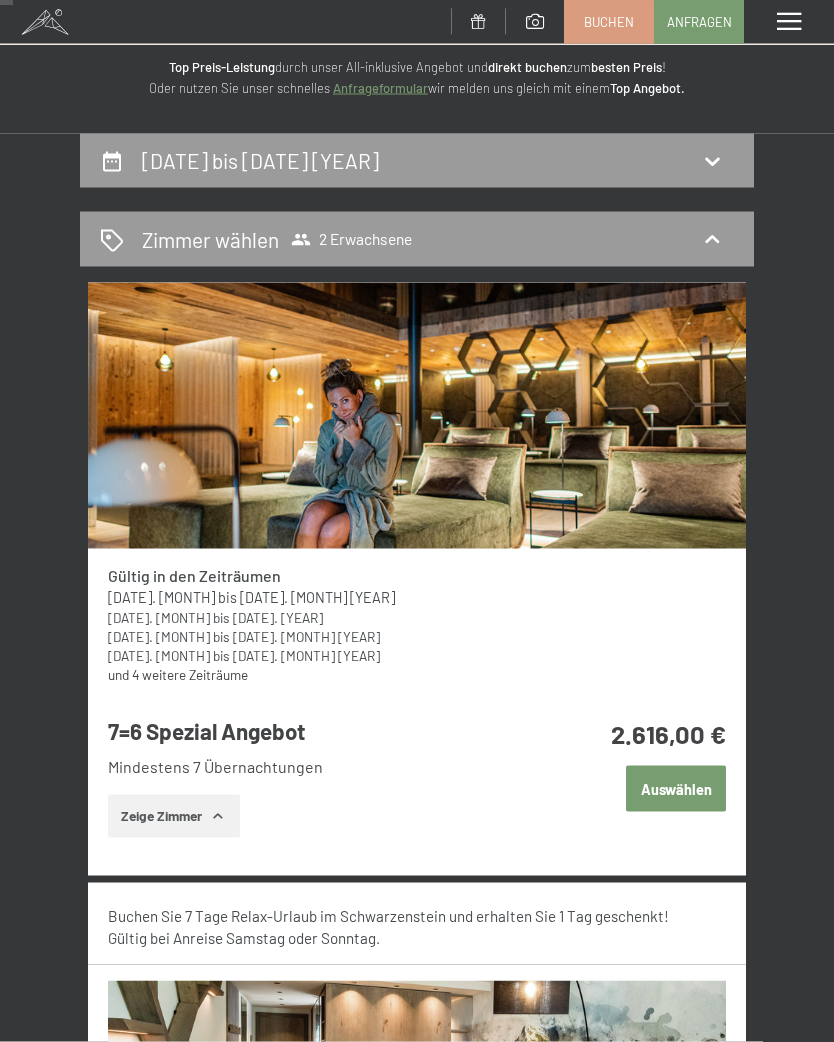 scroll, scrollTop: 0, scrollLeft: 0, axis: both 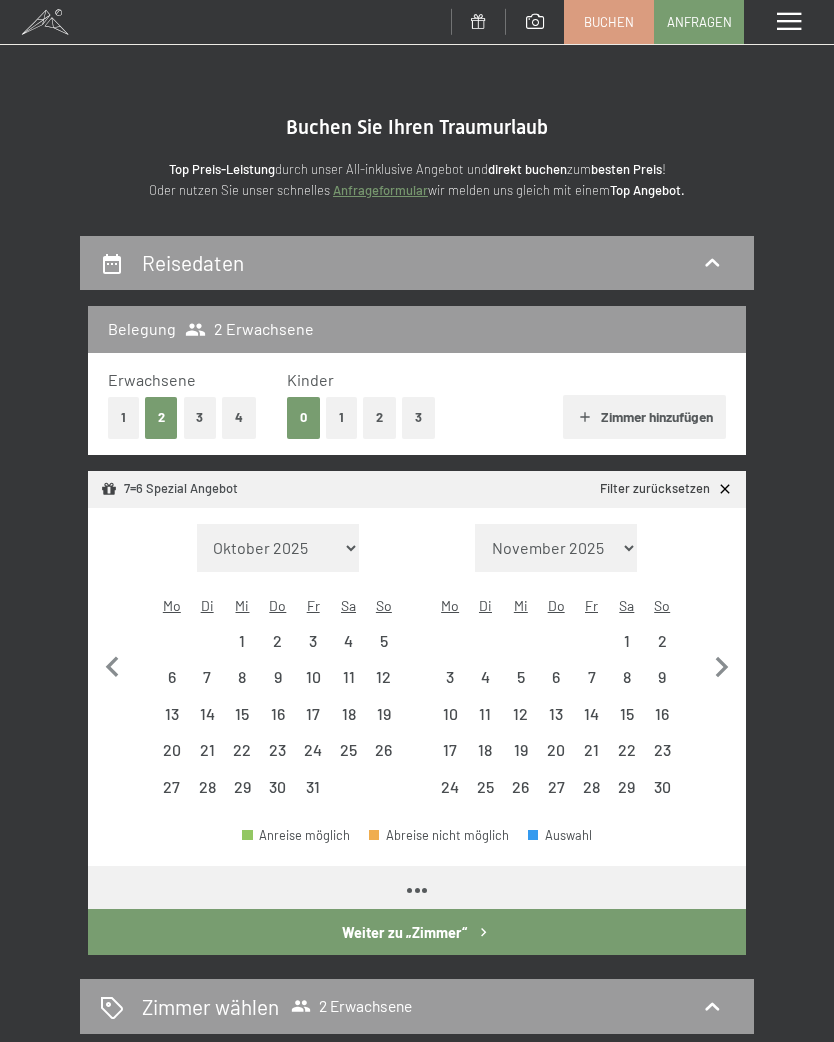 select on "2025-10-01" 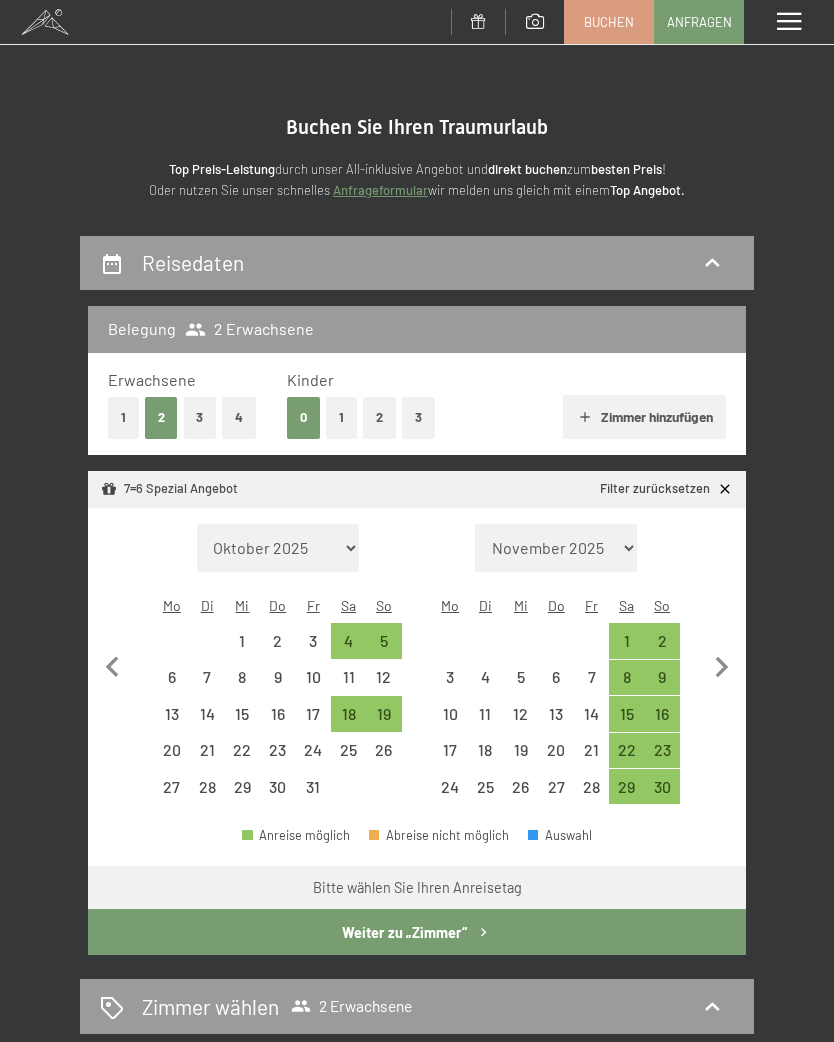 scroll, scrollTop: 0, scrollLeft: 0, axis: both 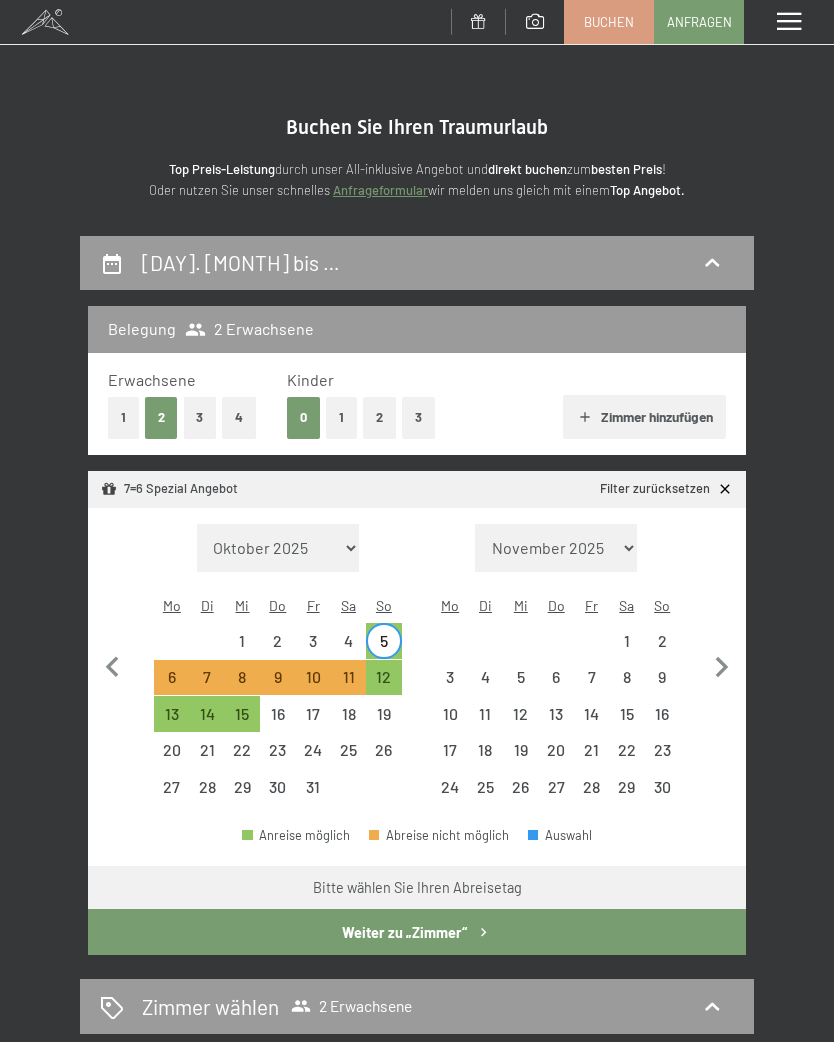 click on "12" at bounding box center [383, 684] 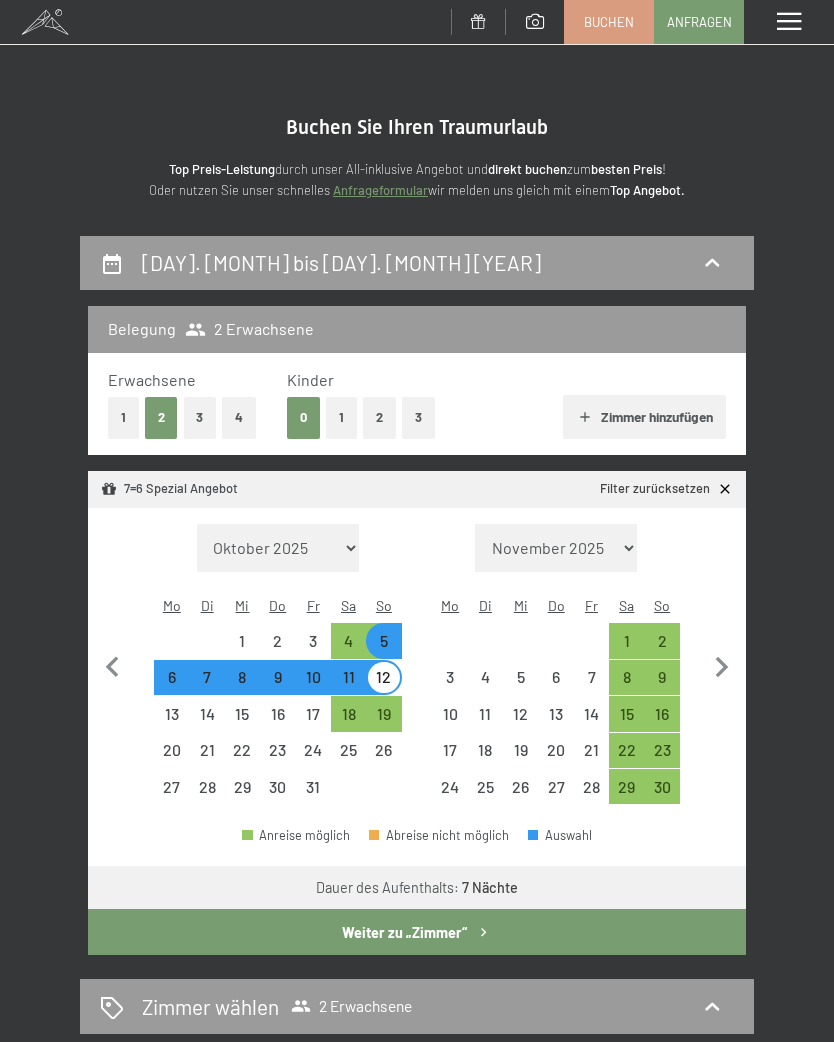 select on "2025-10-01" 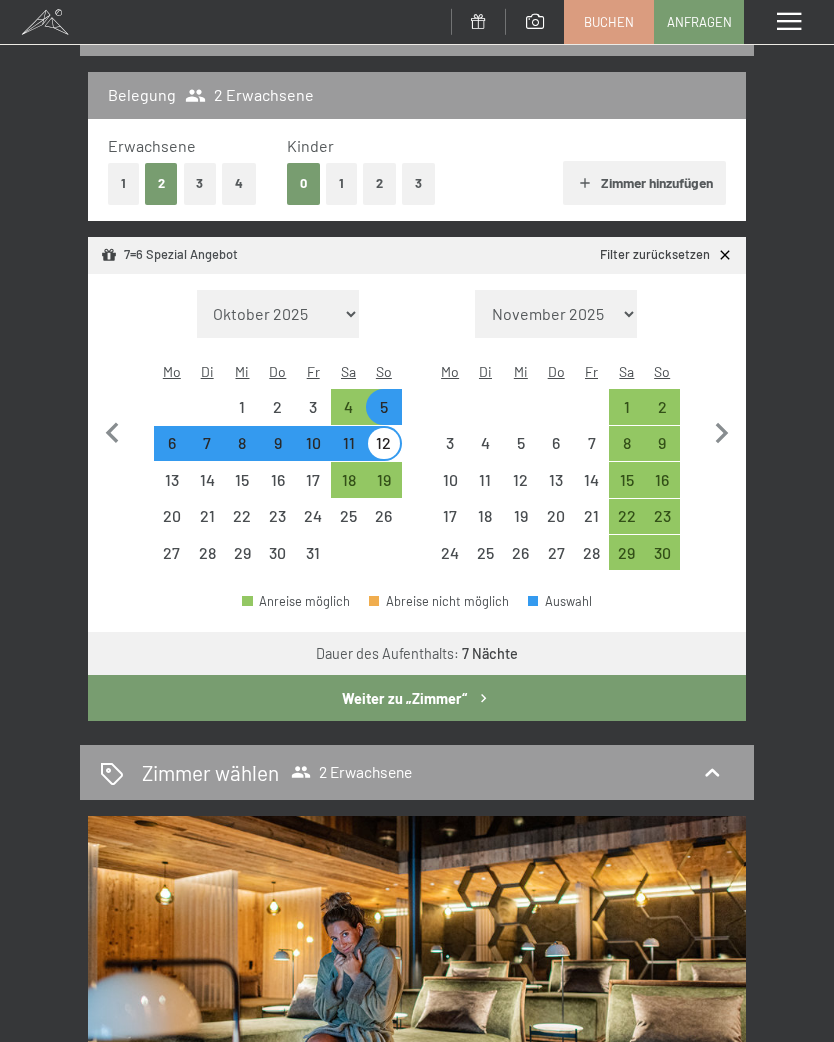 select on "2025-10-01" 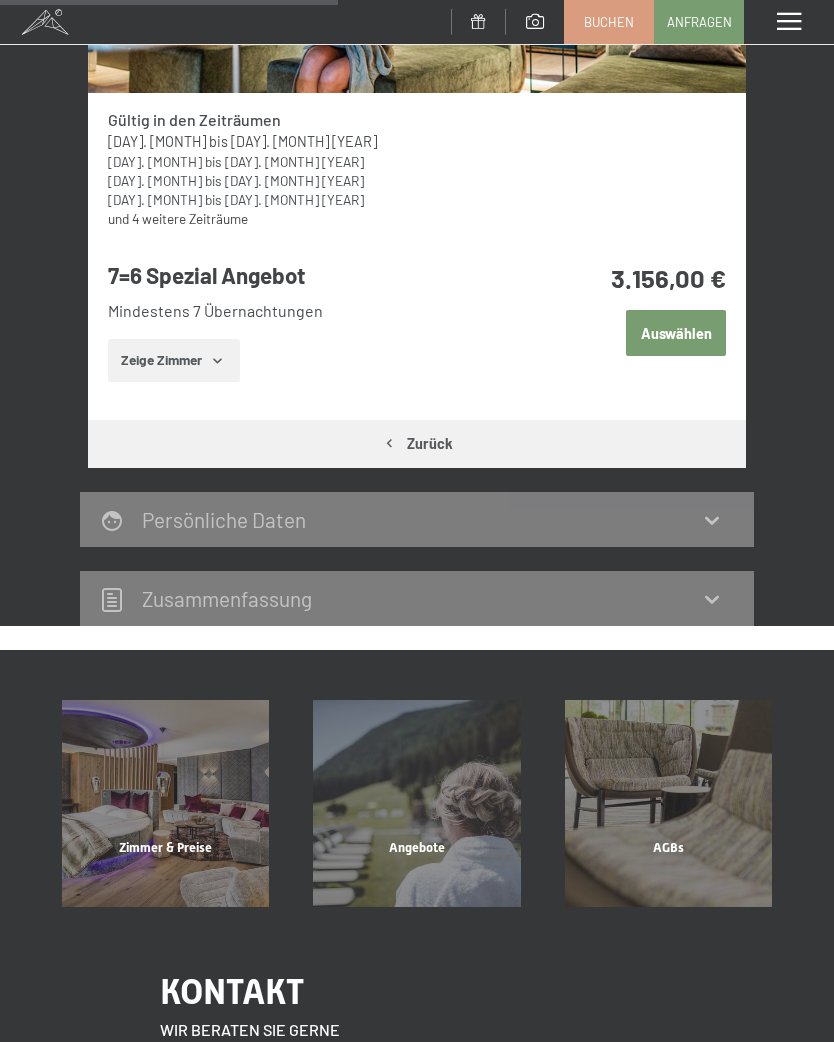 click on "Zurück" at bounding box center (417, 443) 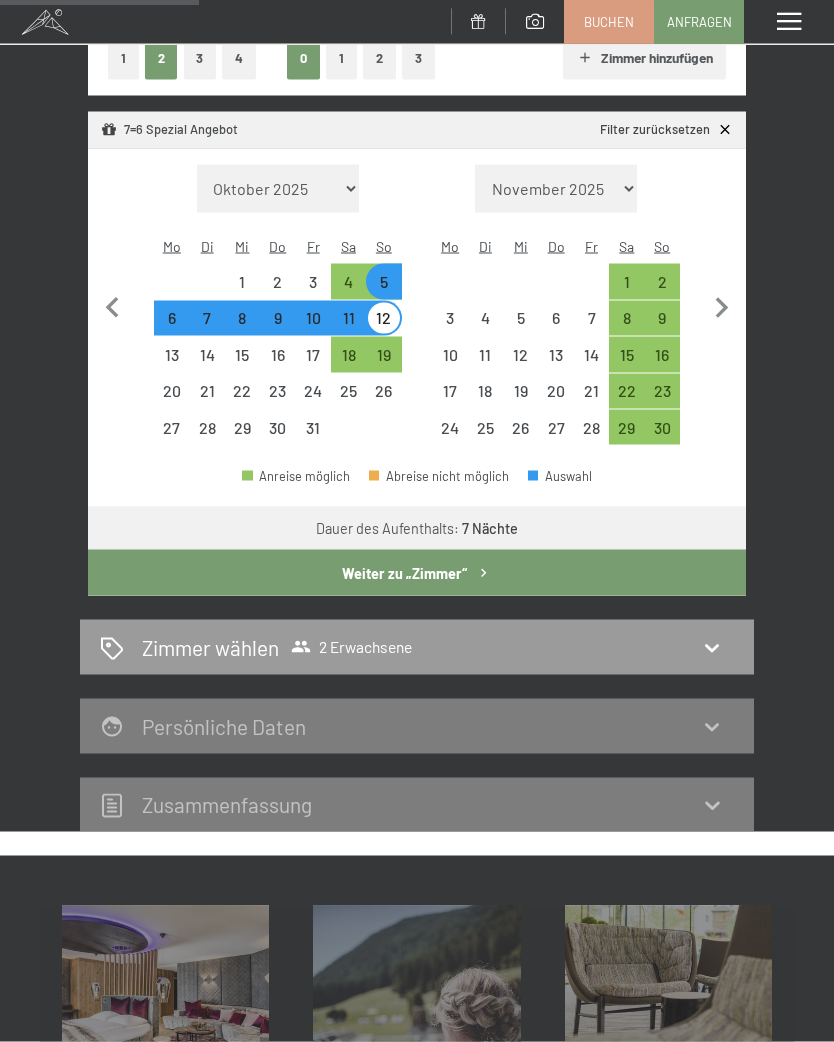 scroll, scrollTop: 380, scrollLeft: 0, axis: vertical 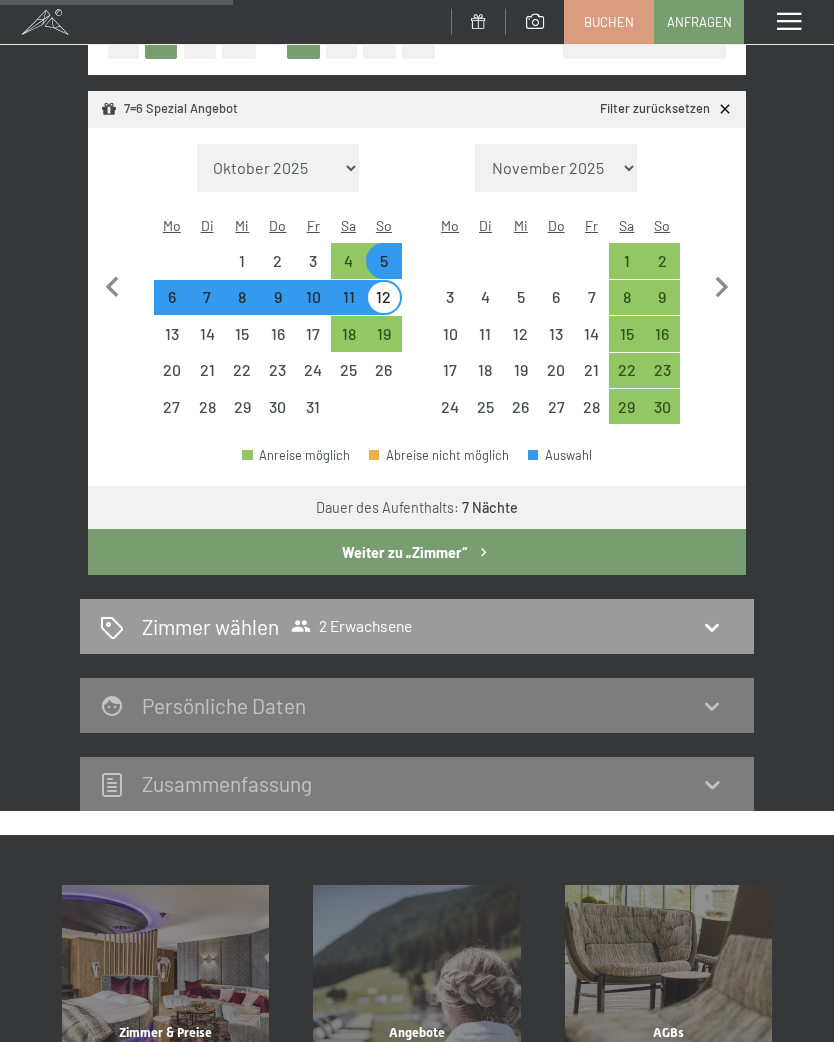 click on "Weiter zu „Zimmer“" at bounding box center [417, 552] 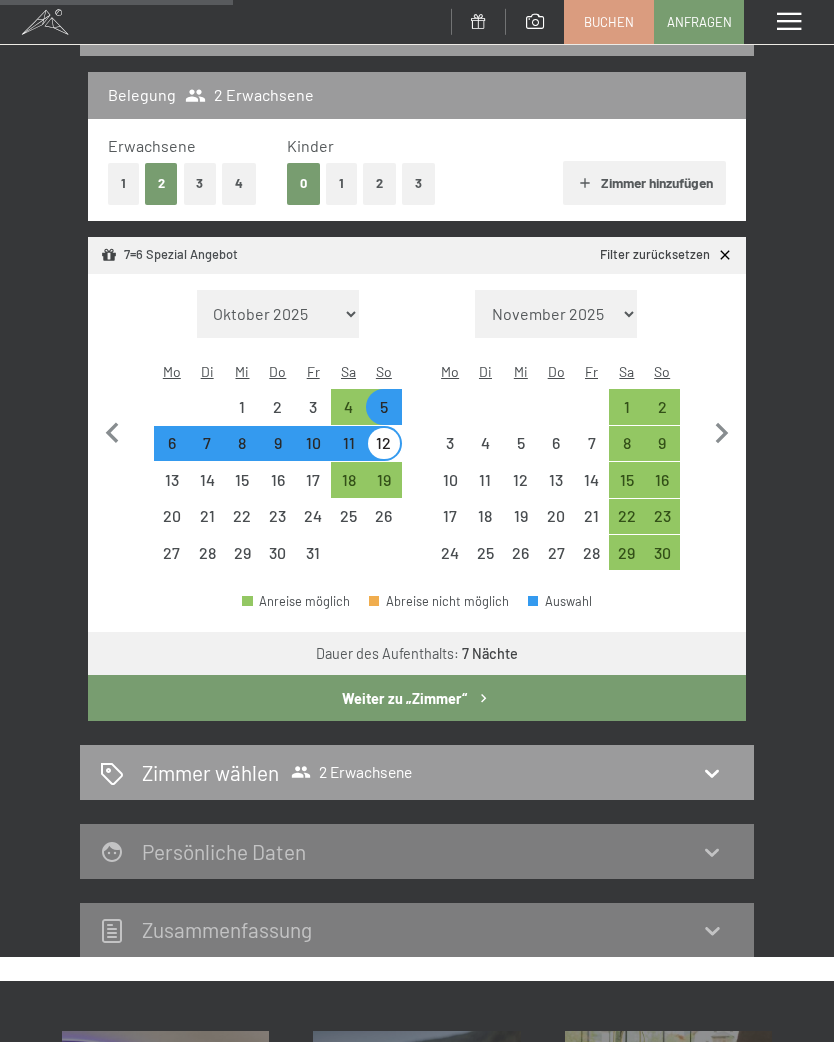 select on "2025-10-01" 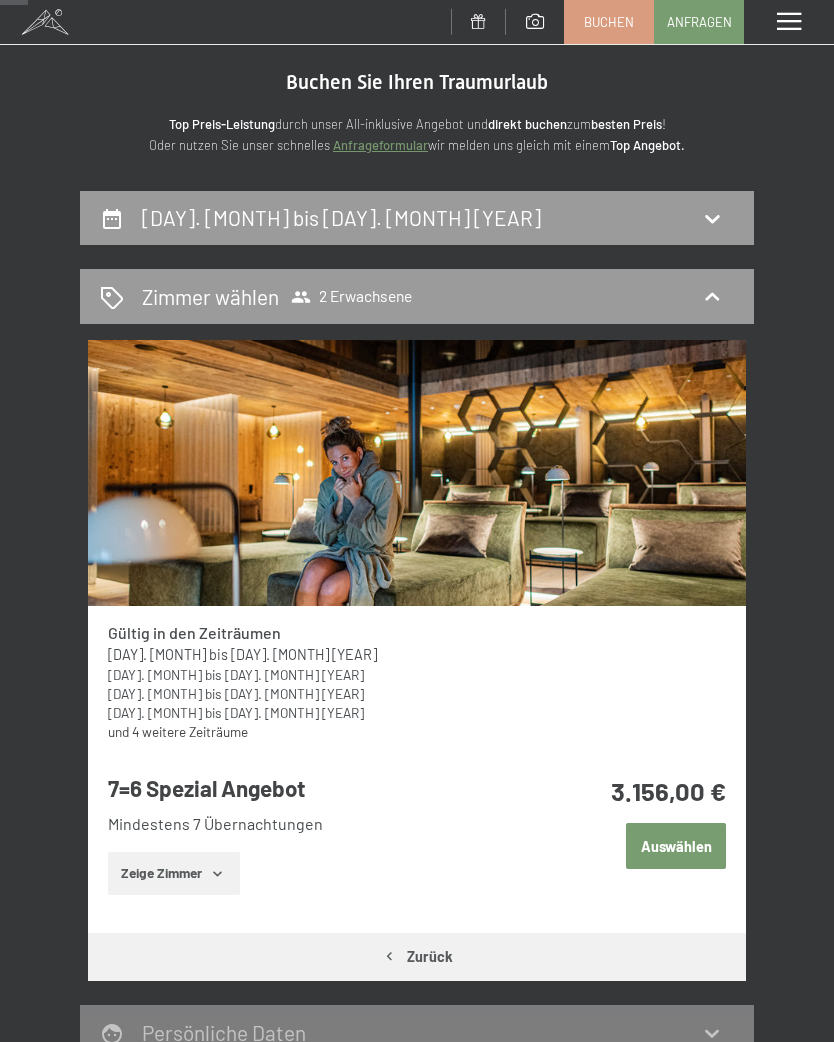 scroll, scrollTop: 46, scrollLeft: 0, axis: vertical 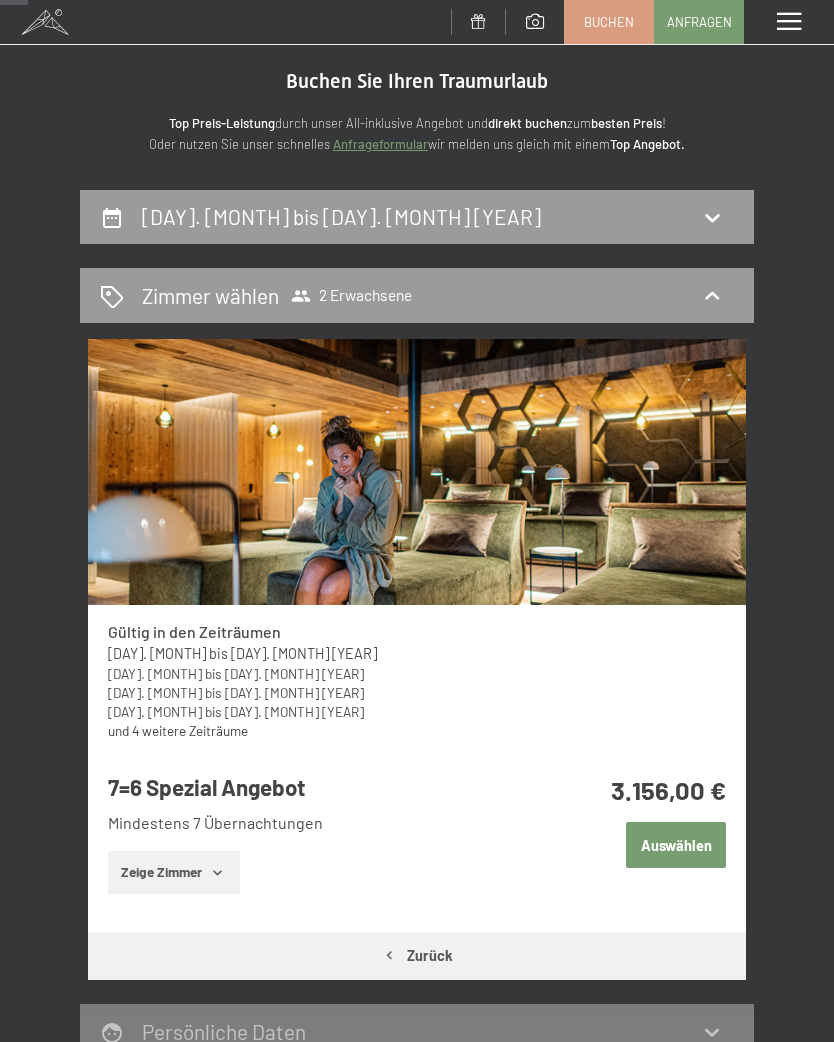click 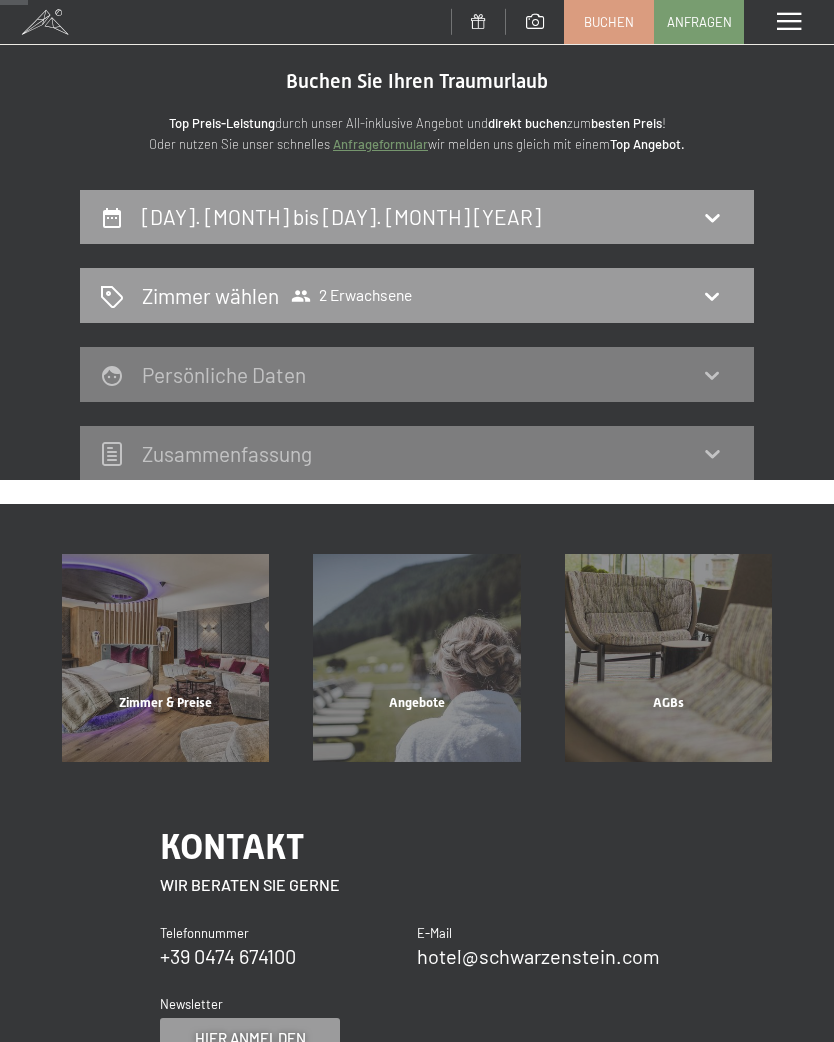 scroll, scrollTop: 0, scrollLeft: 0, axis: both 